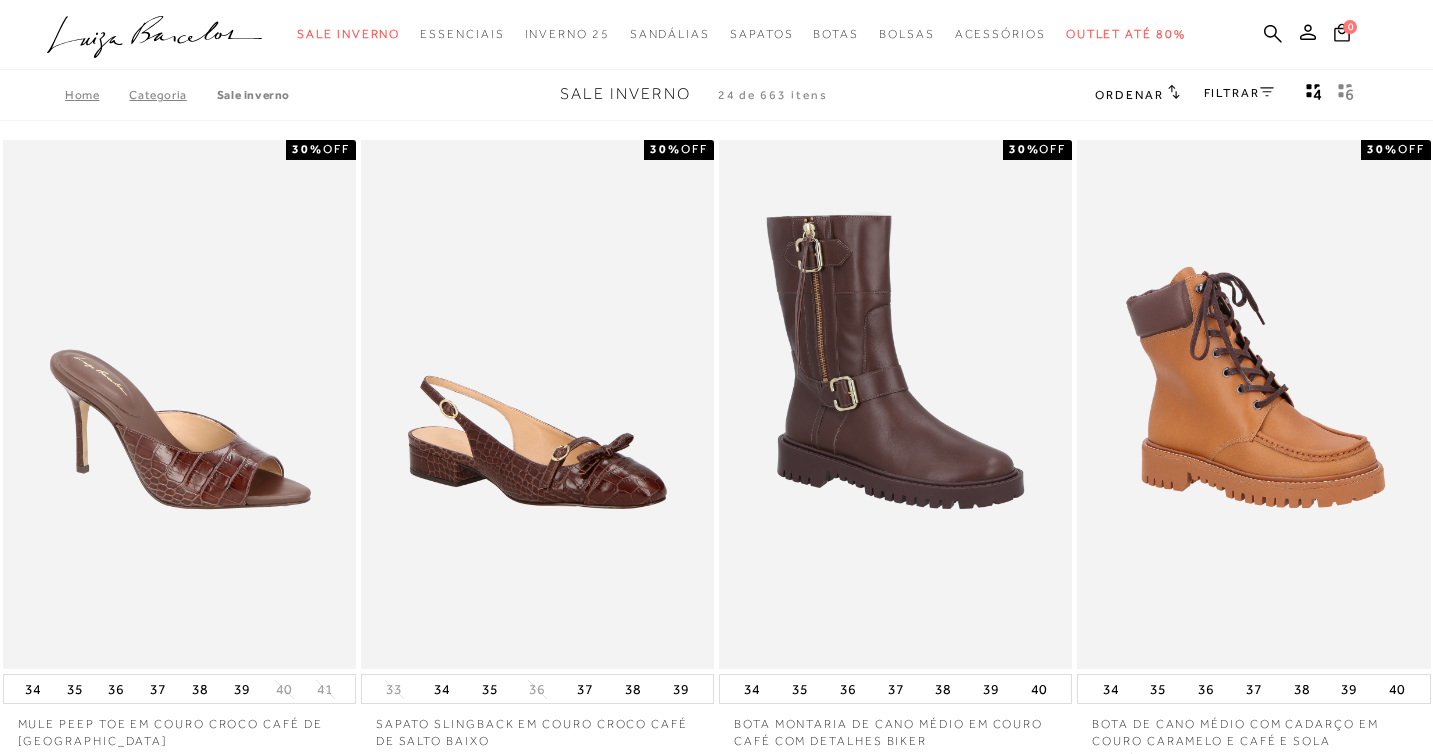 scroll, scrollTop: 186, scrollLeft: 0, axis: vertical 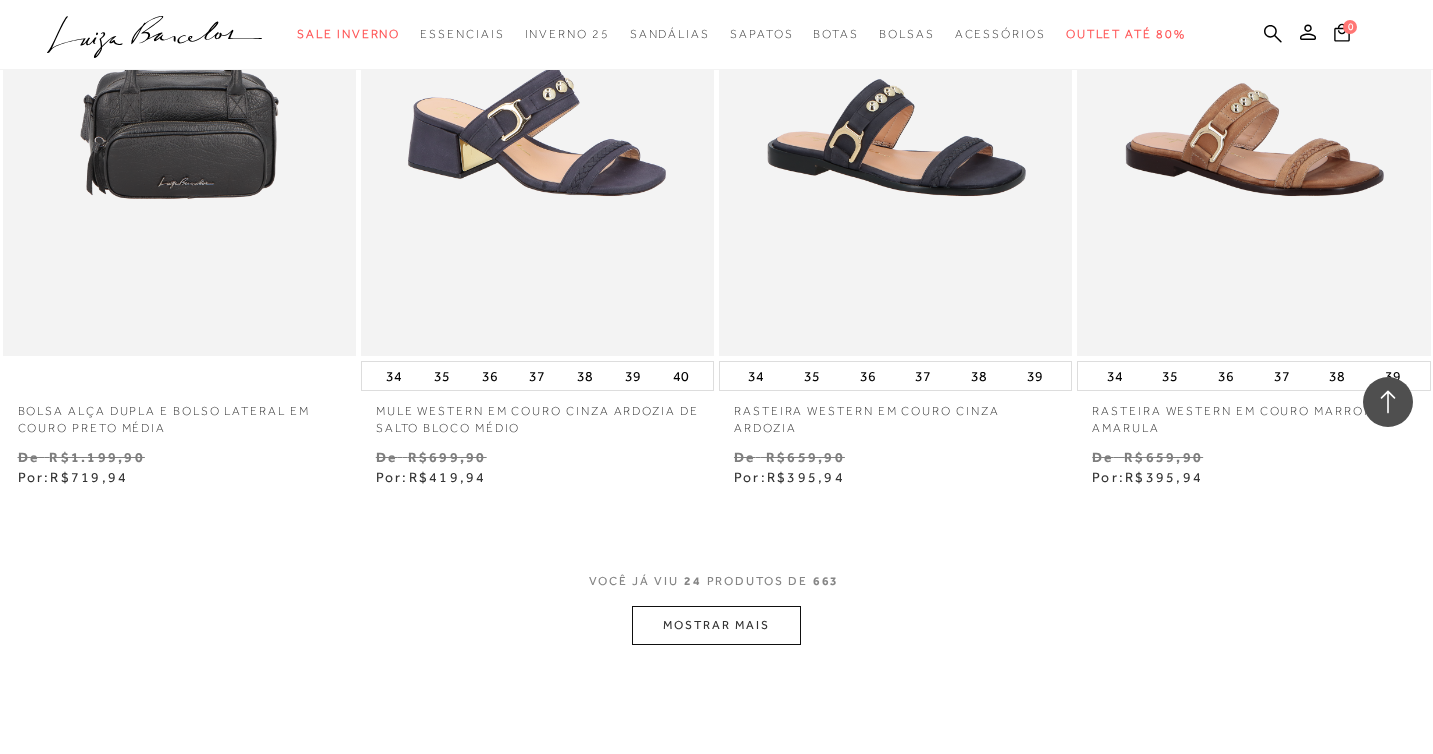 click on "MOSTRAR MAIS" at bounding box center [716, 625] 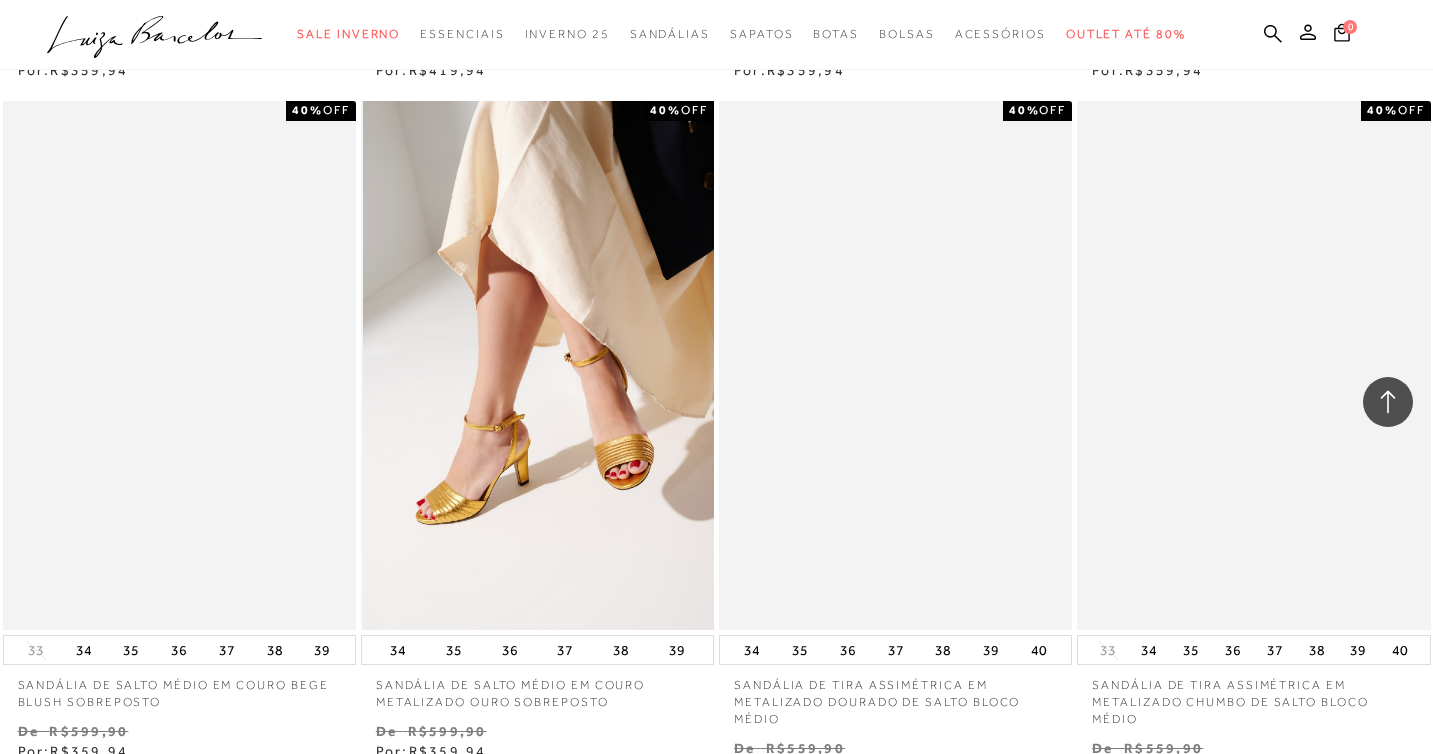 scroll, scrollTop: 7967, scrollLeft: 0, axis: vertical 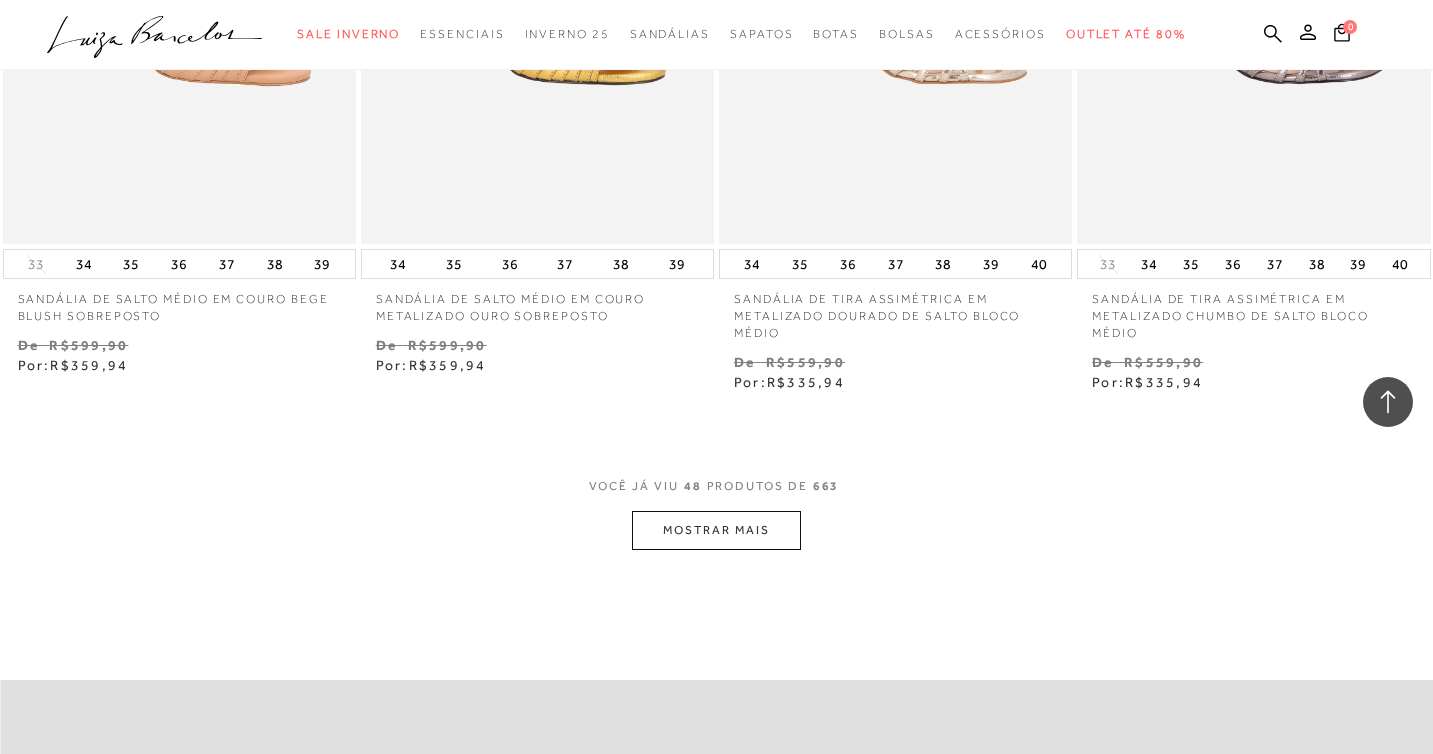 click on "MOSTRAR MAIS" at bounding box center [716, 530] 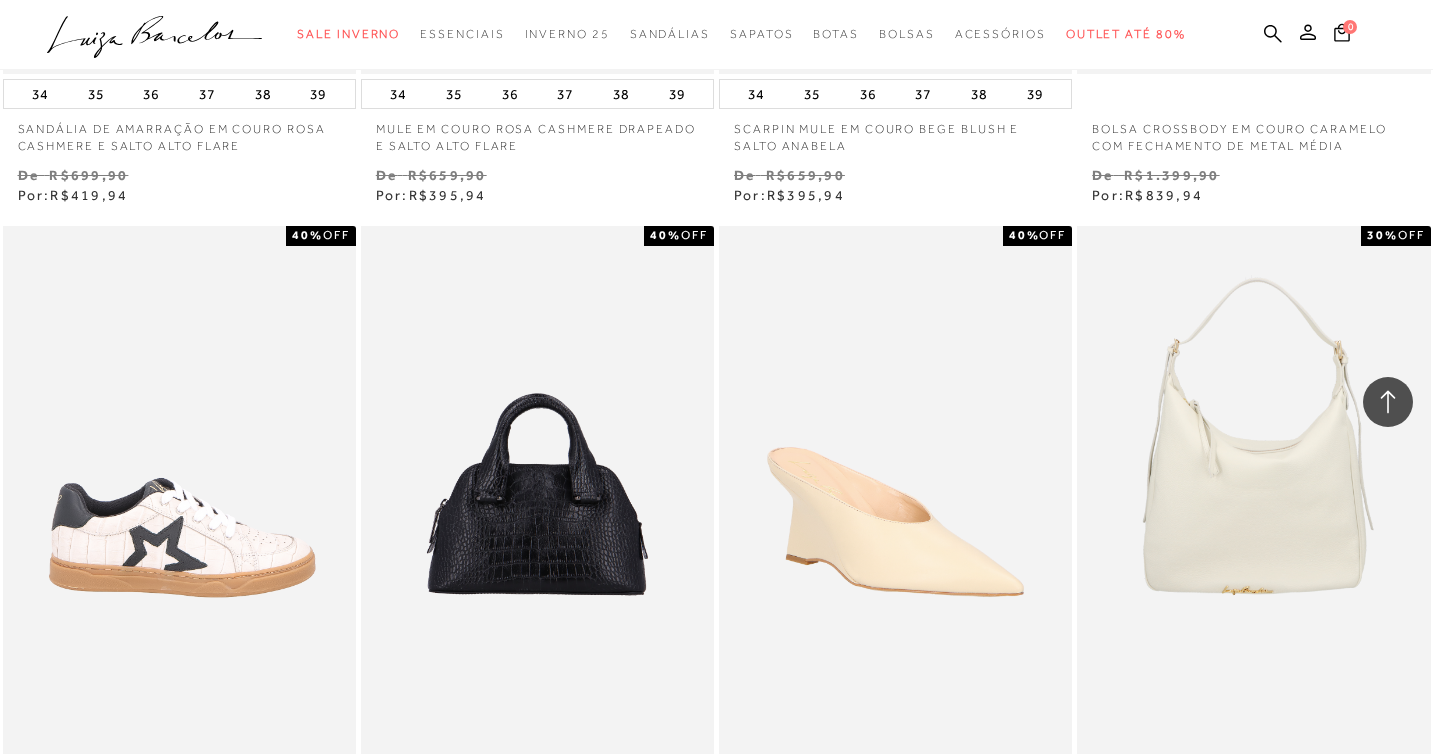 scroll, scrollTop: 12251, scrollLeft: 0, axis: vertical 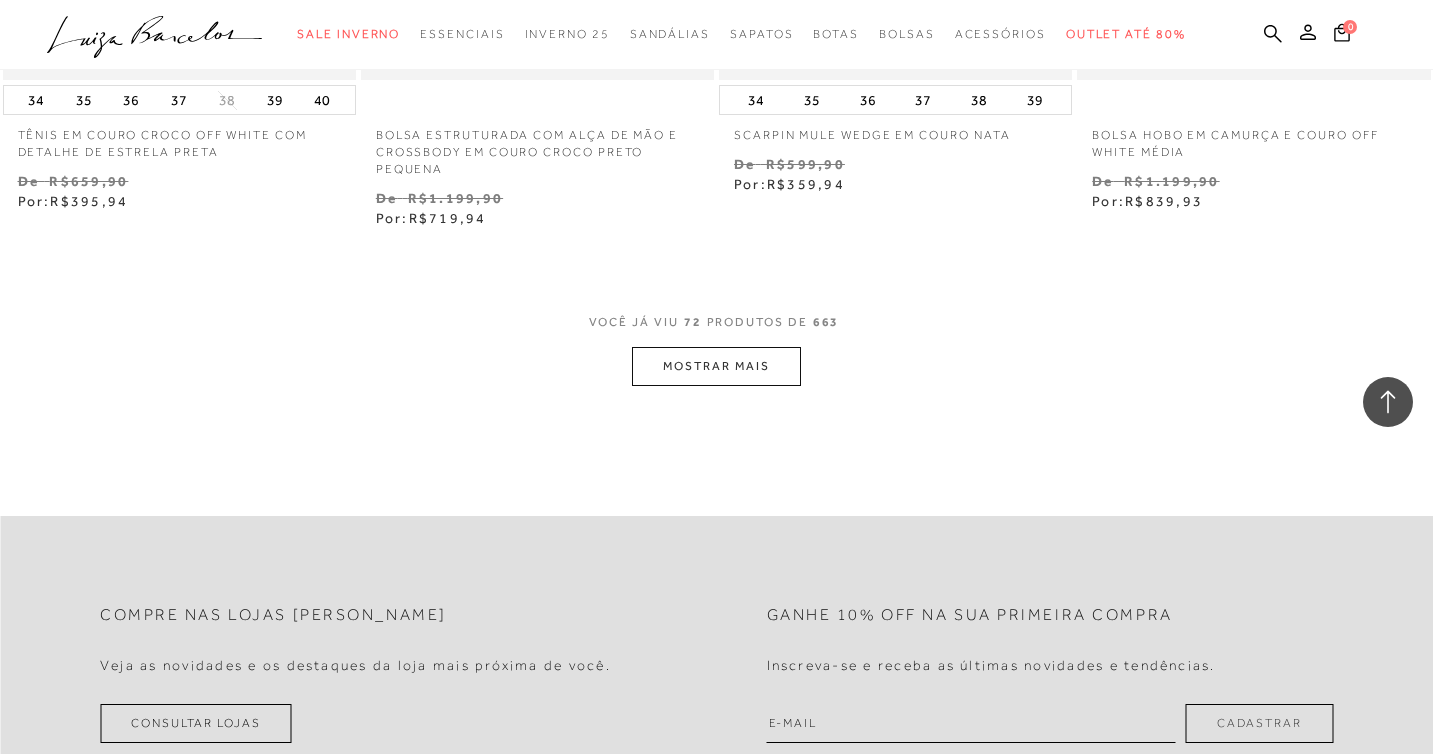 click on "MOSTRAR MAIS" at bounding box center (716, 366) 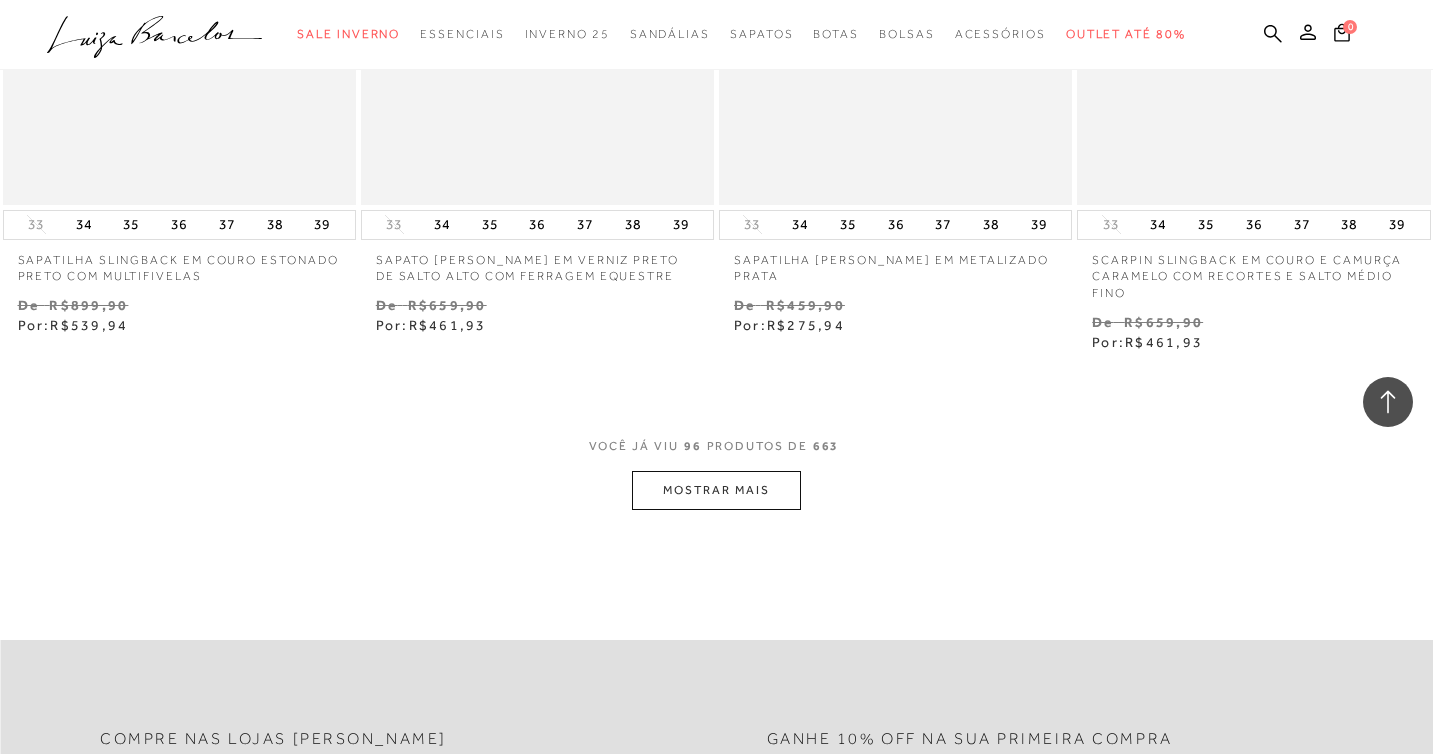 scroll, scrollTop: 16431, scrollLeft: 0, axis: vertical 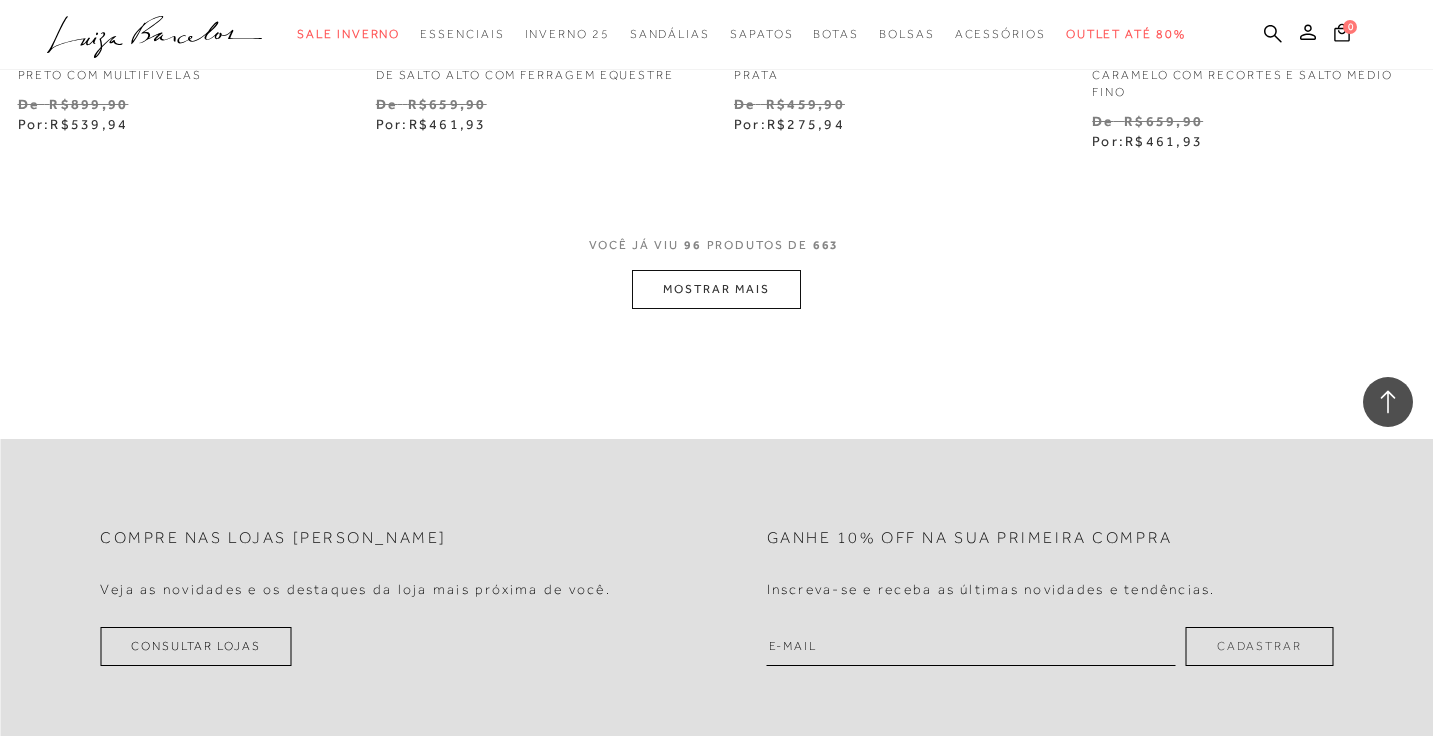 click on "MOSTRAR MAIS" at bounding box center [716, 289] 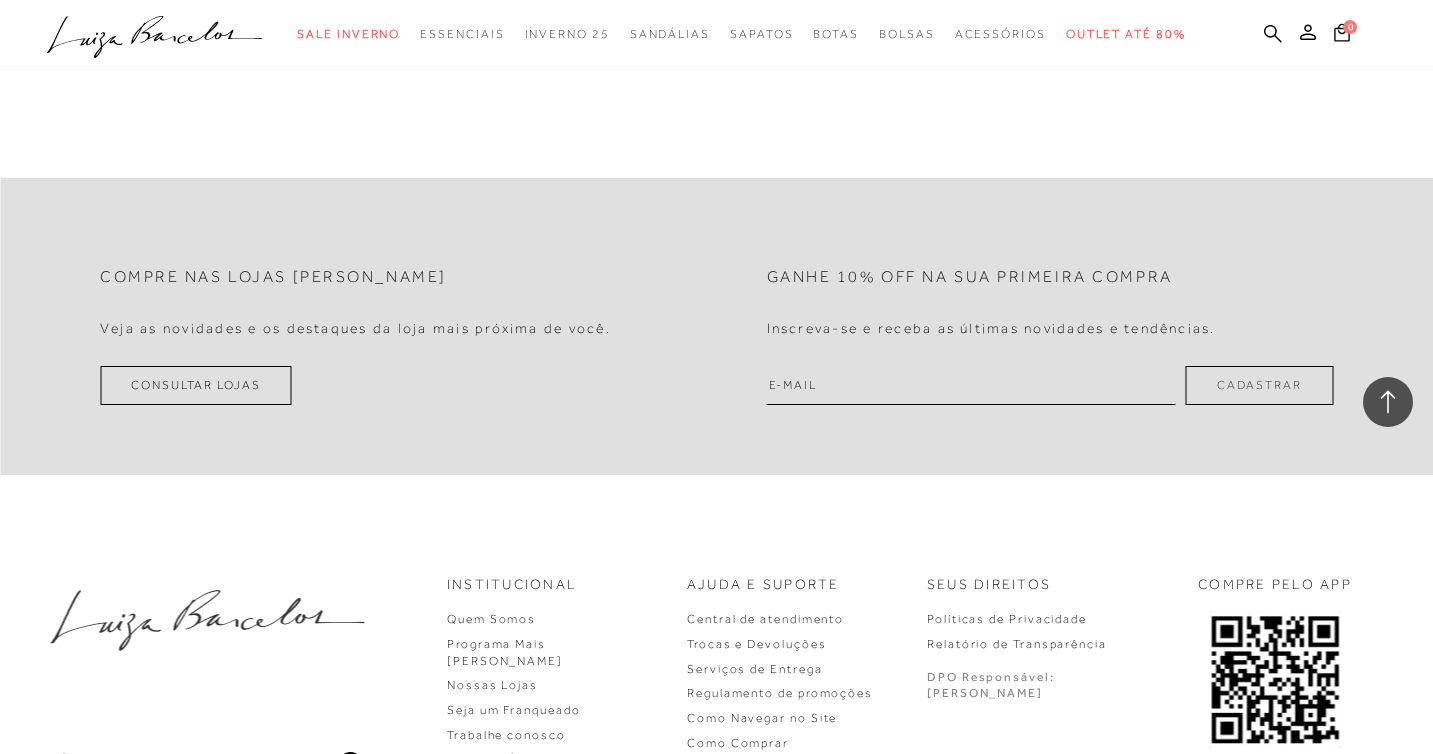 scroll, scrollTop: 20130, scrollLeft: 0, axis: vertical 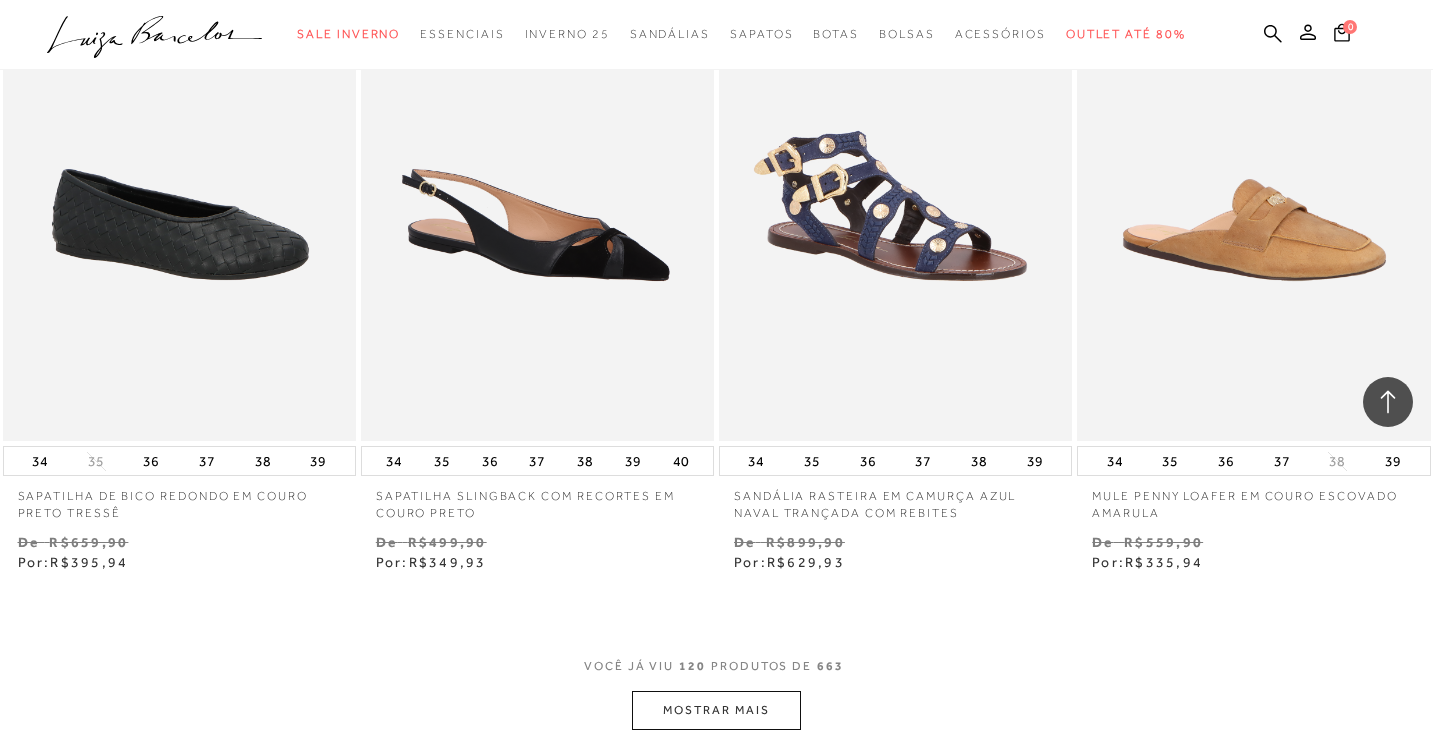 click on "MOSTRAR MAIS" at bounding box center [716, 710] 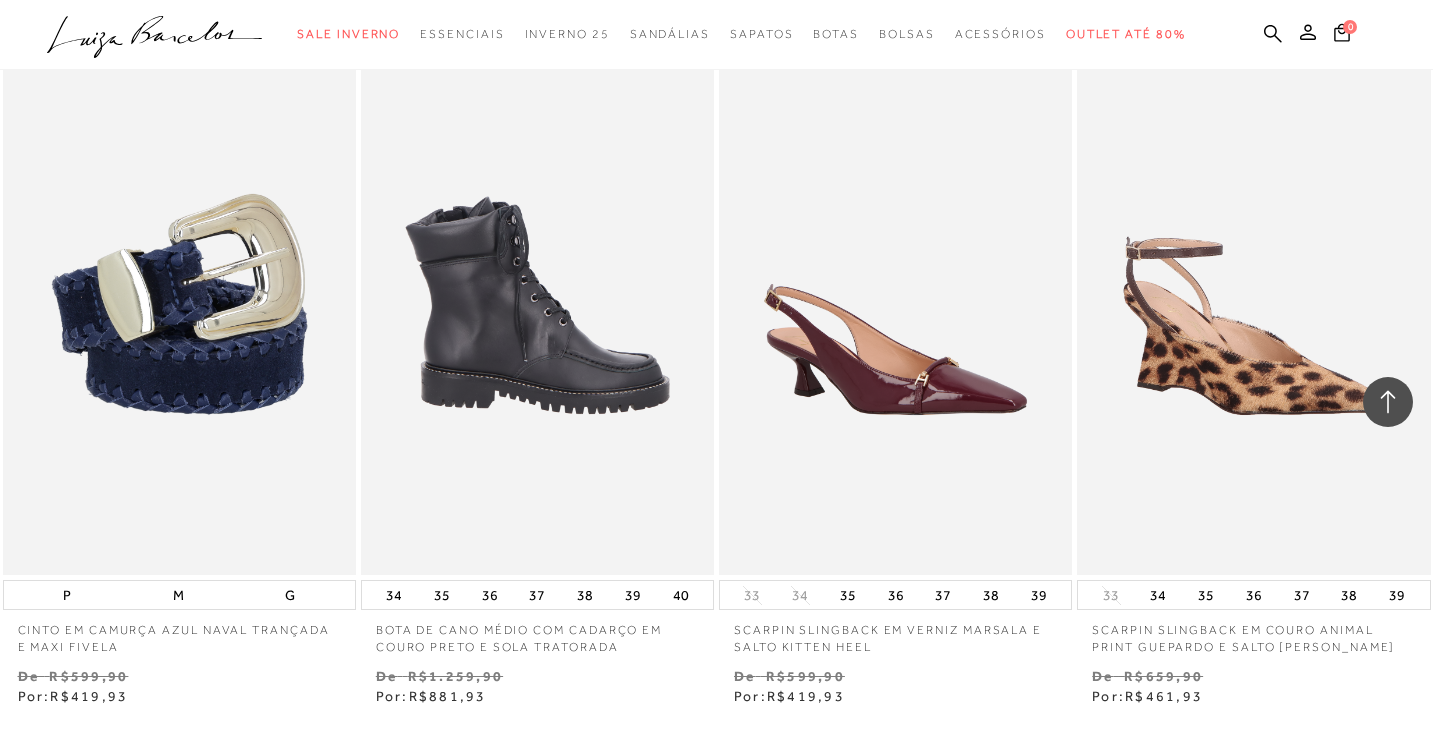scroll, scrollTop: 24349, scrollLeft: 0, axis: vertical 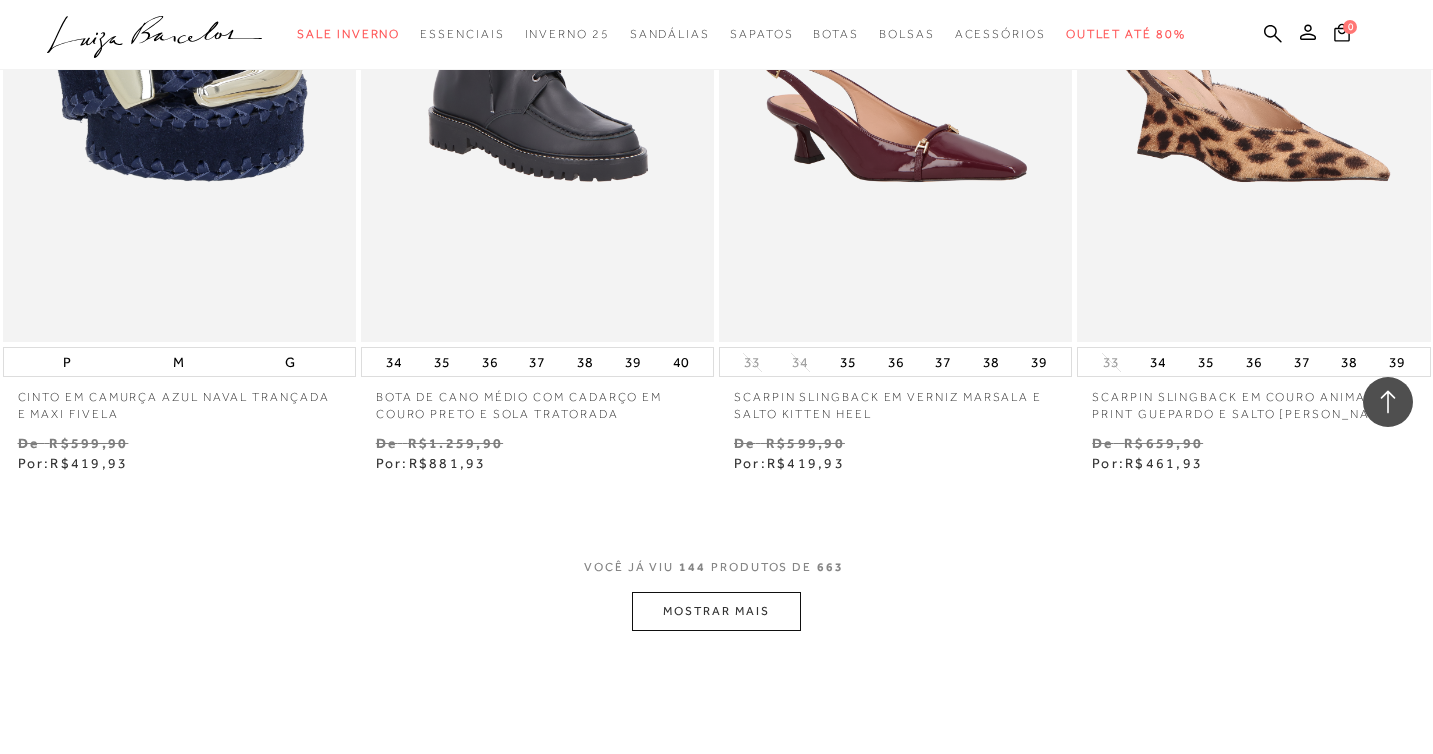 click on "MOSTRAR MAIS" at bounding box center (716, 611) 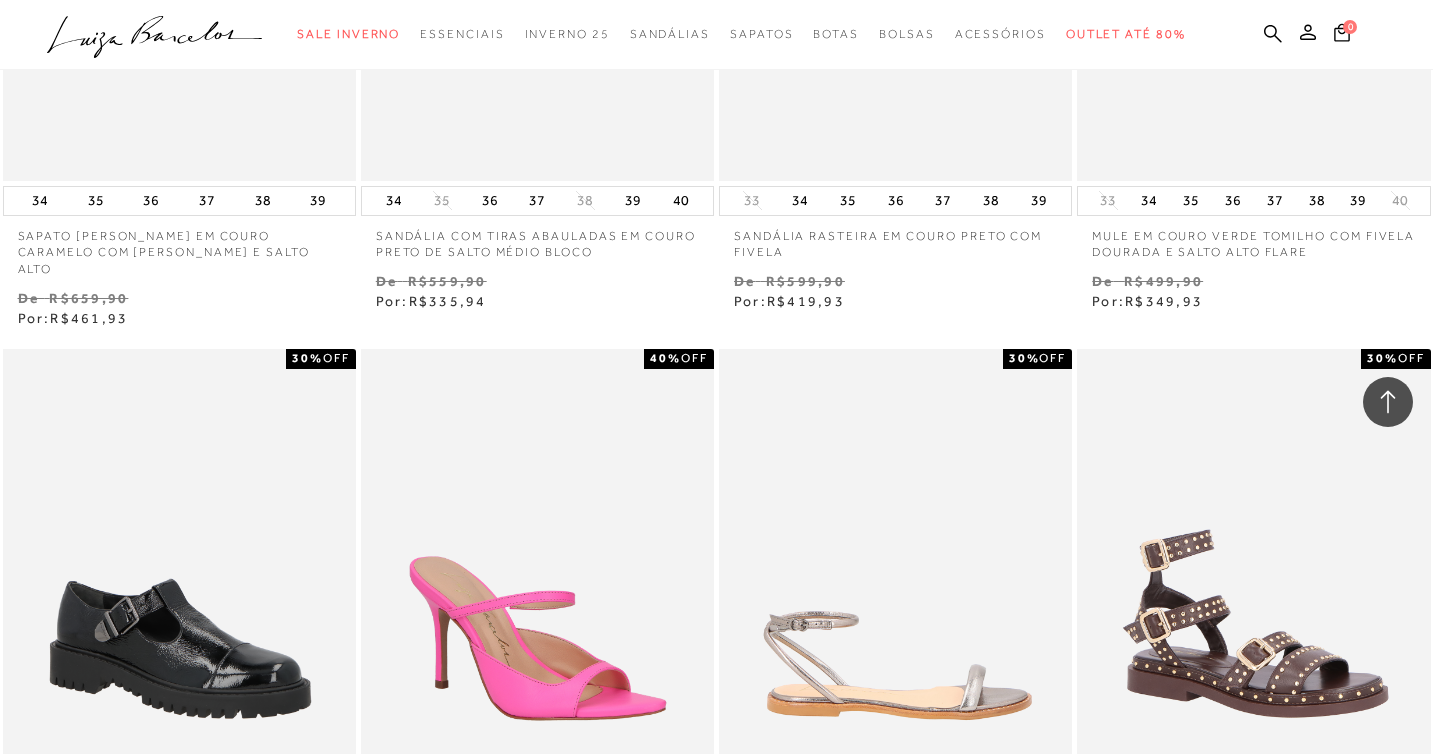 scroll, scrollTop: 28089, scrollLeft: 0, axis: vertical 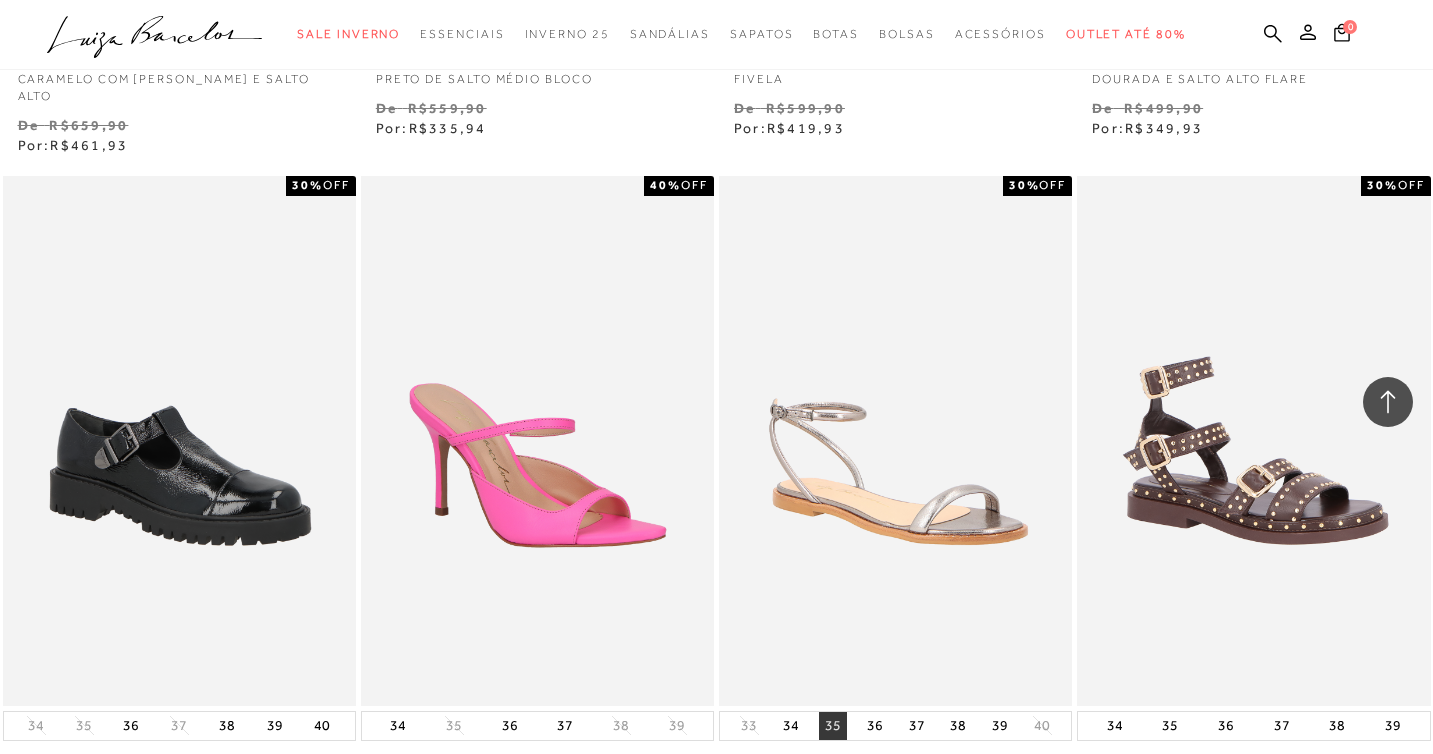 click on "35" at bounding box center [833, 726] 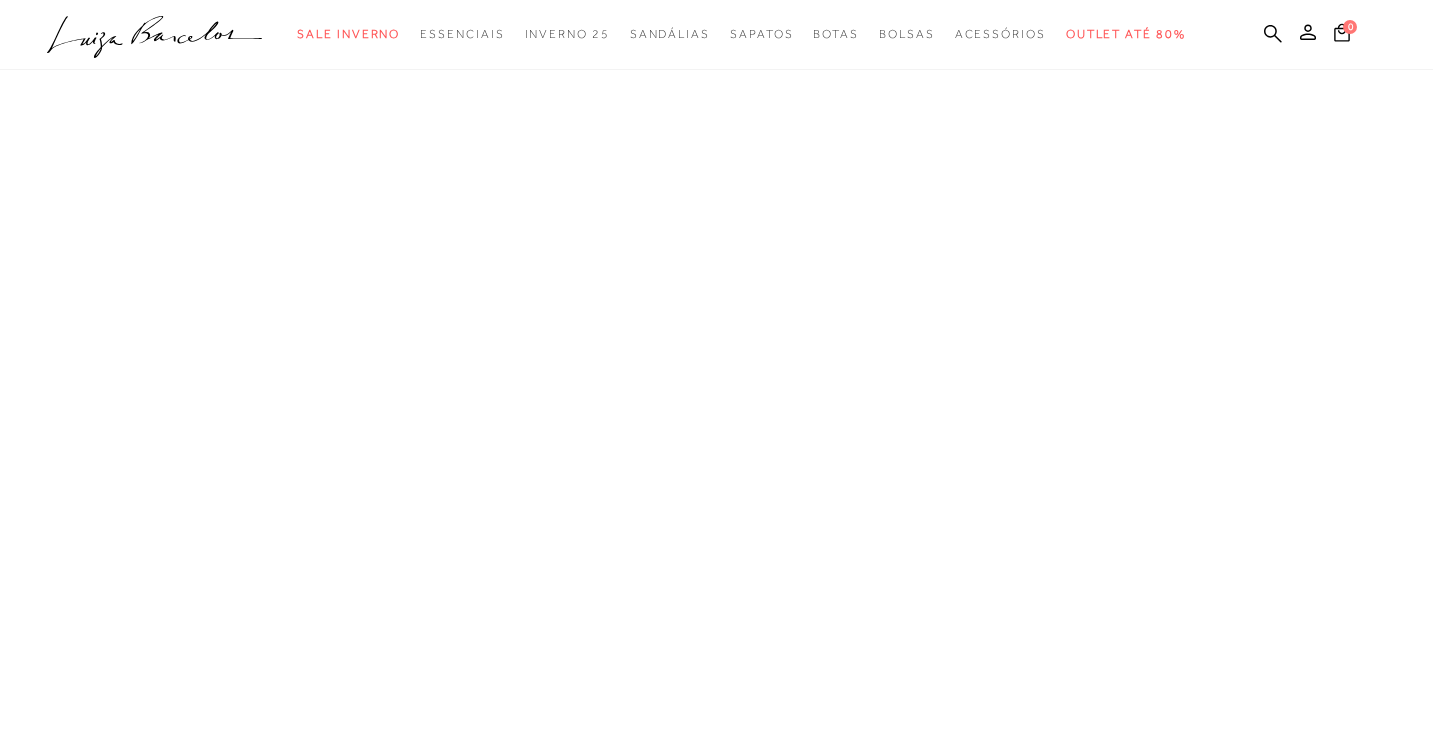 scroll, scrollTop: 0, scrollLeft: 0, axis: both 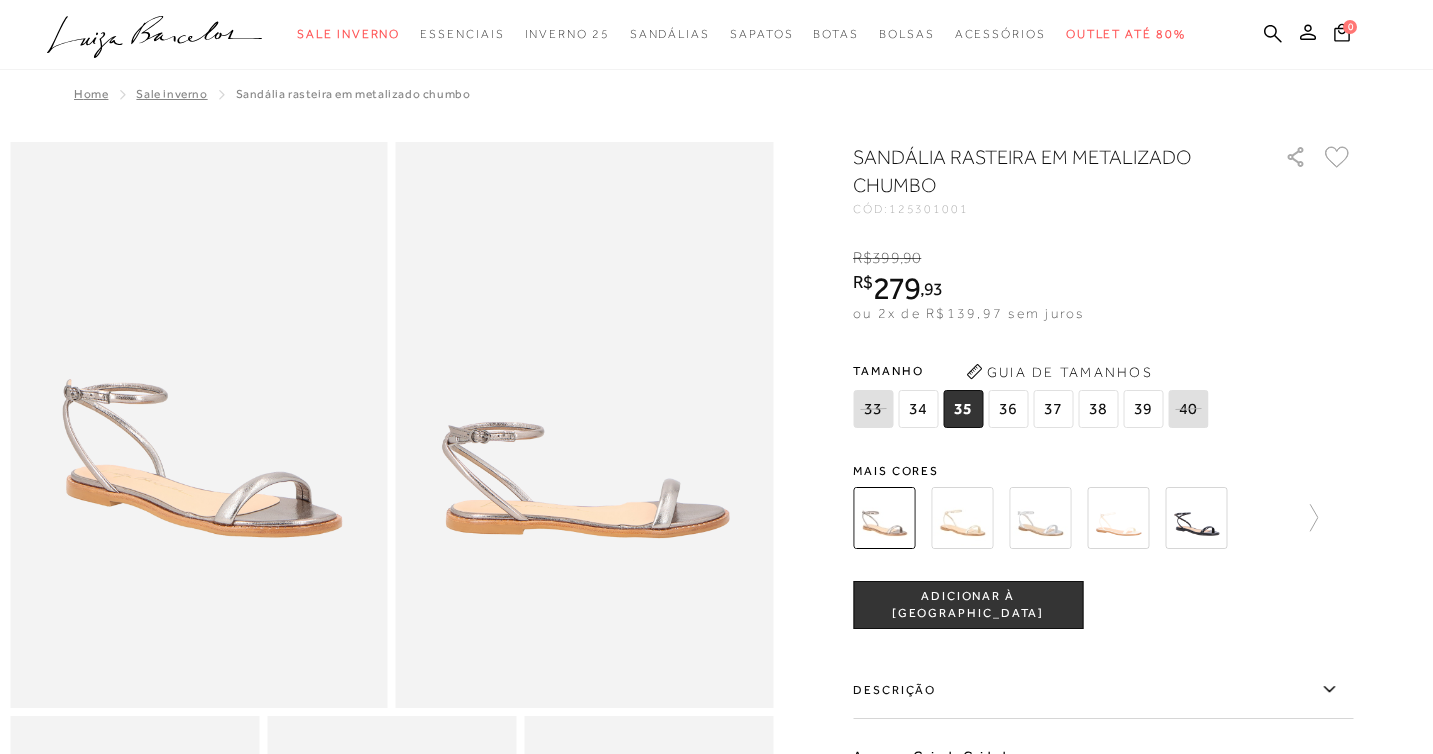 click at bounding box center (962, 518) 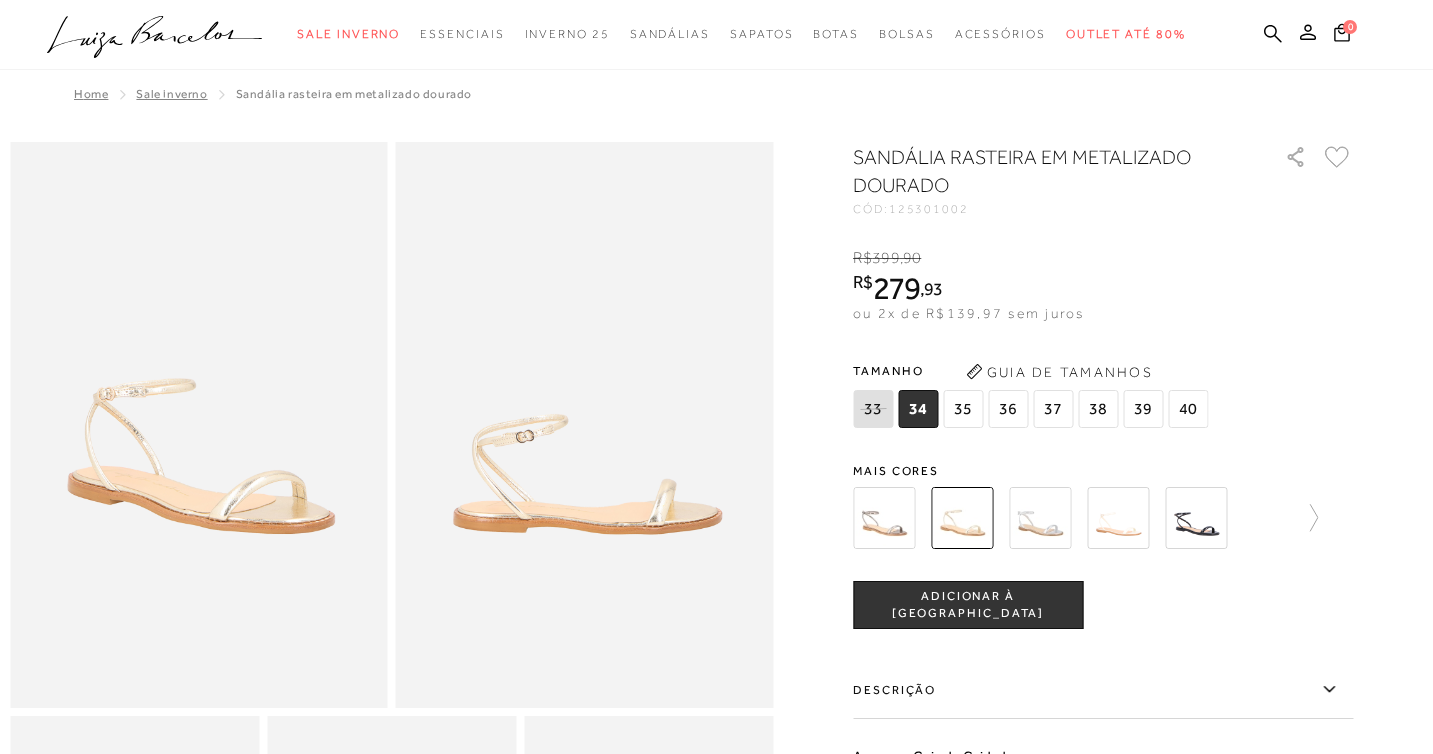 click on "35" at bounding box center (963, 409) 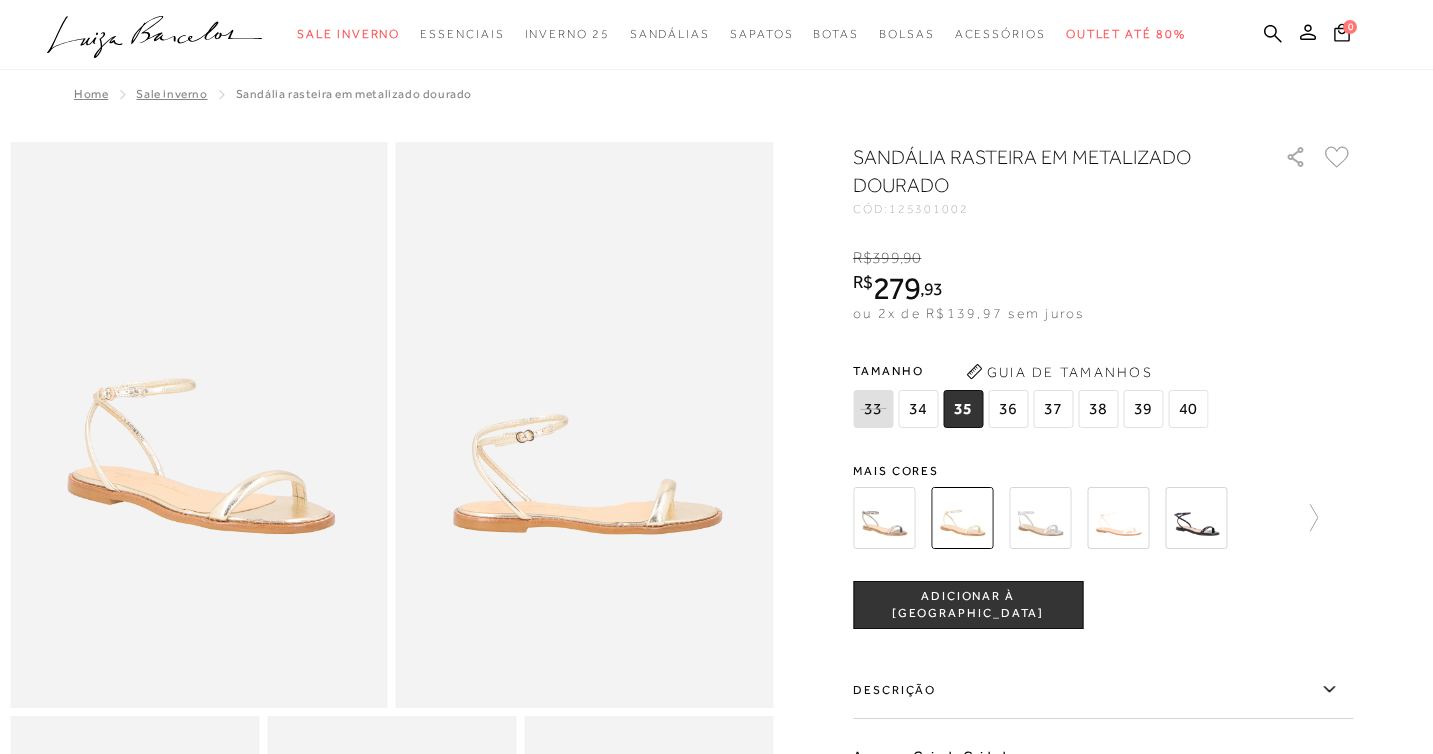 click on "ADICIONAR À [GEOGRAPHIC_DATA]" at bounding box center (968, 605) 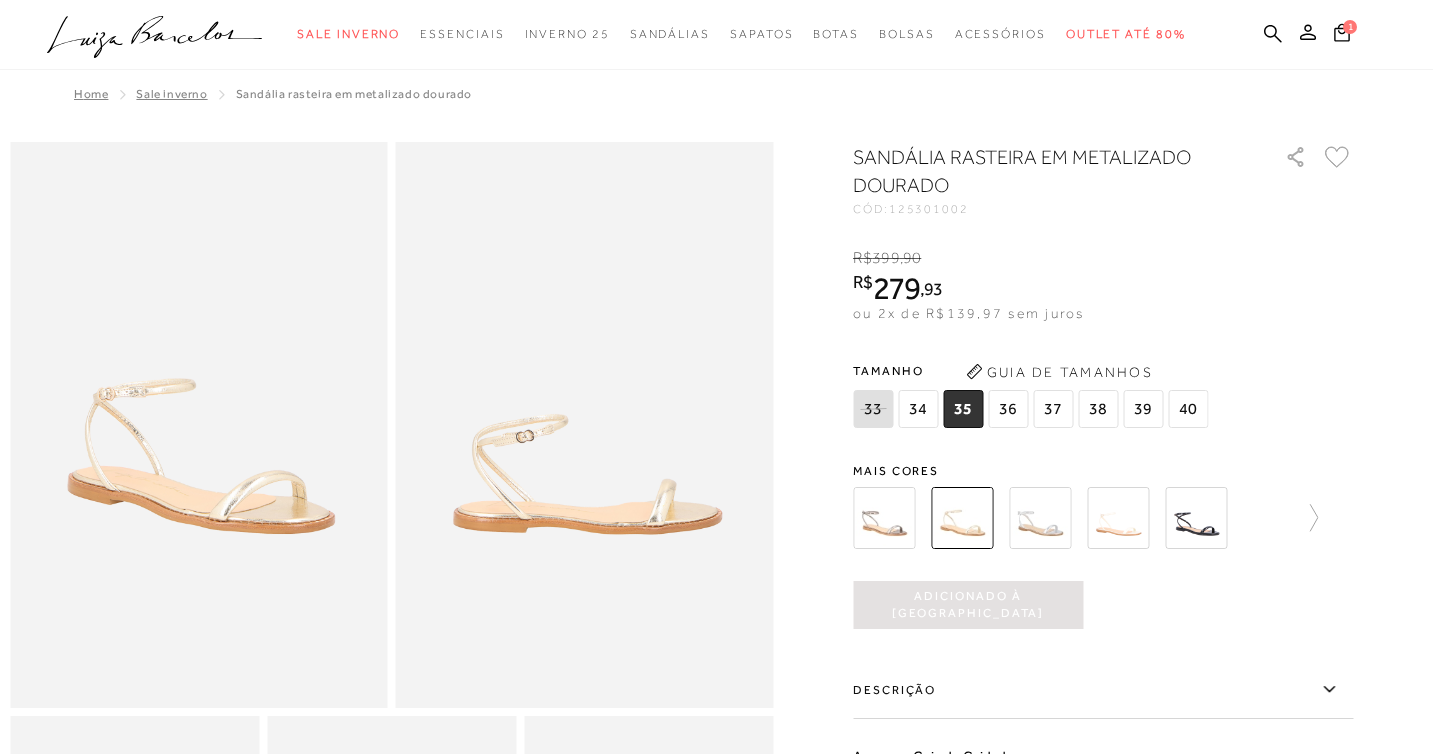 click at bounding box center (1040, 518) 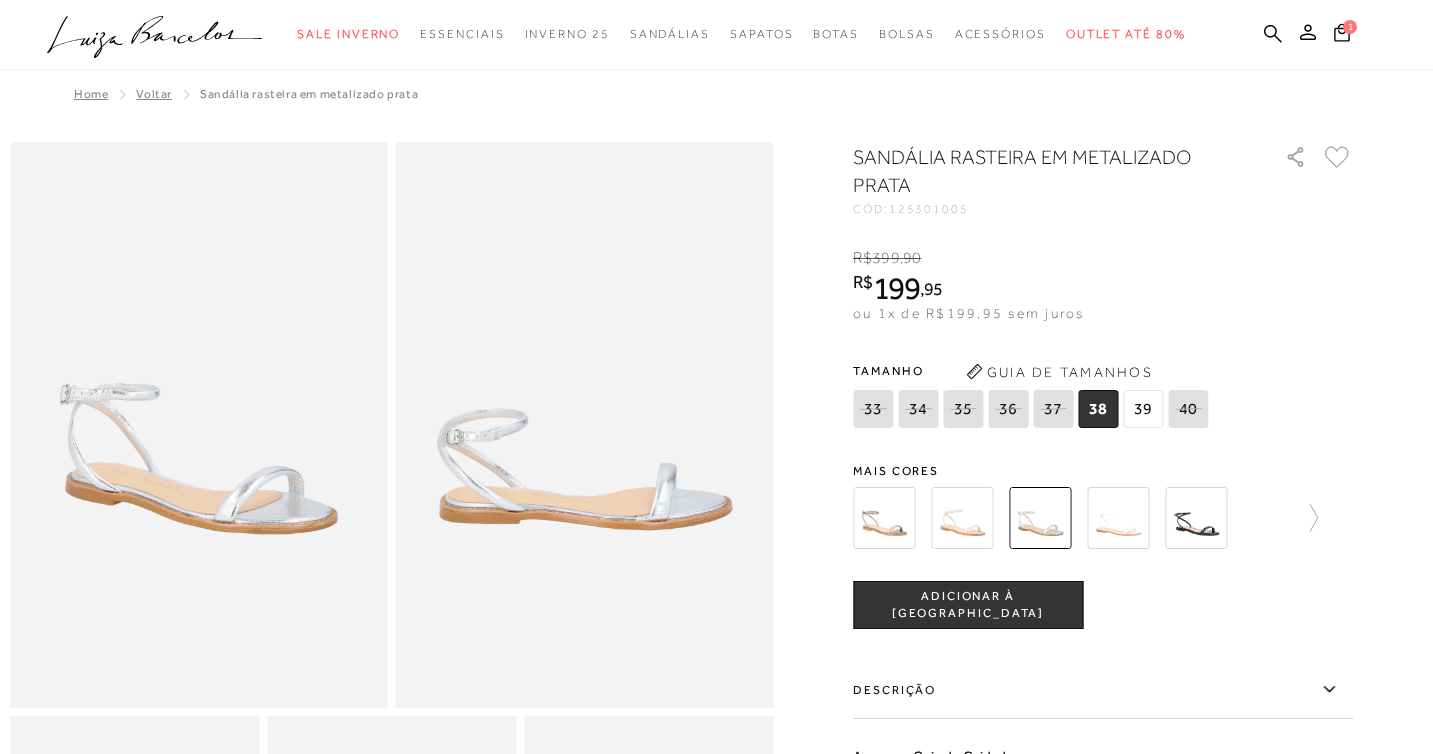 click at bounding box center (1118, 518) 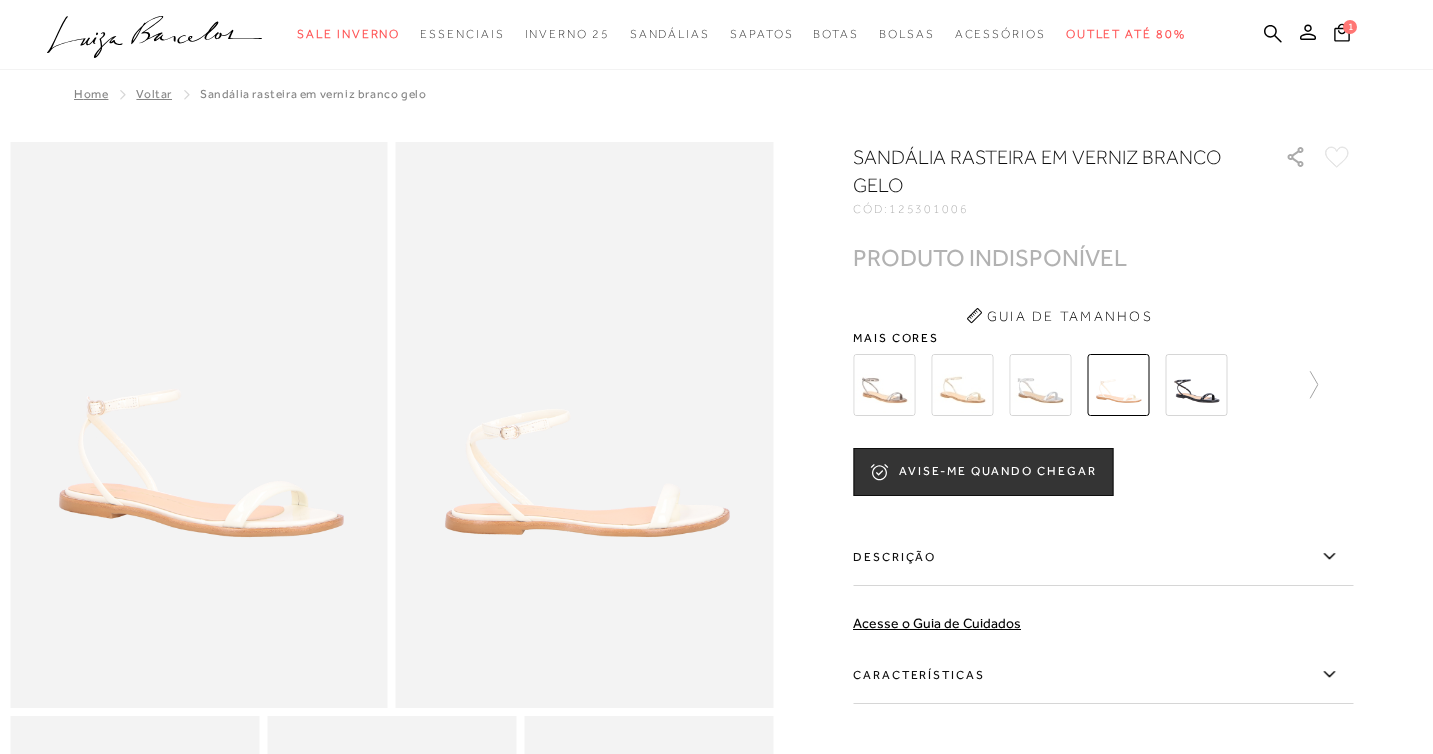 click at bounding box center [1196, 385] 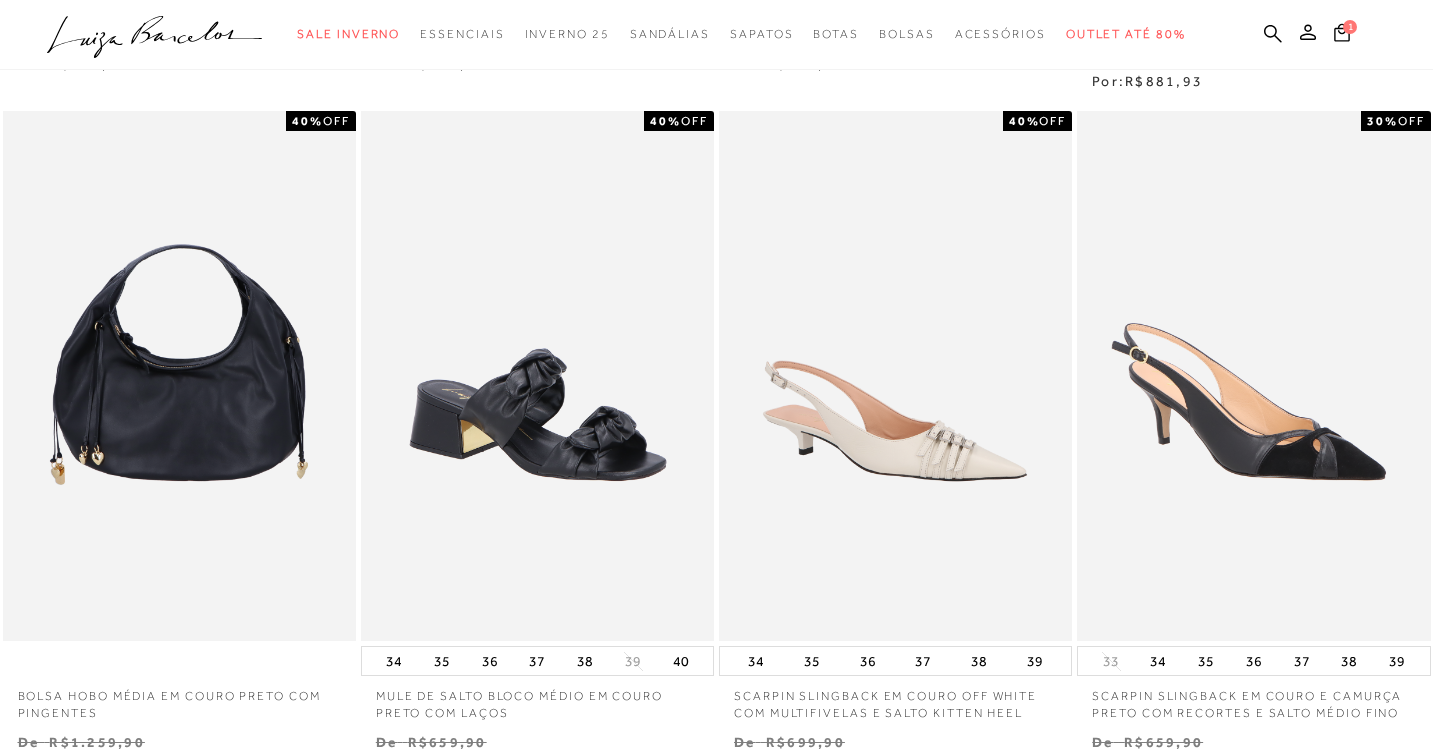 scroll, scrollTop: 1371, scrollLeft: 0, axis: vertical 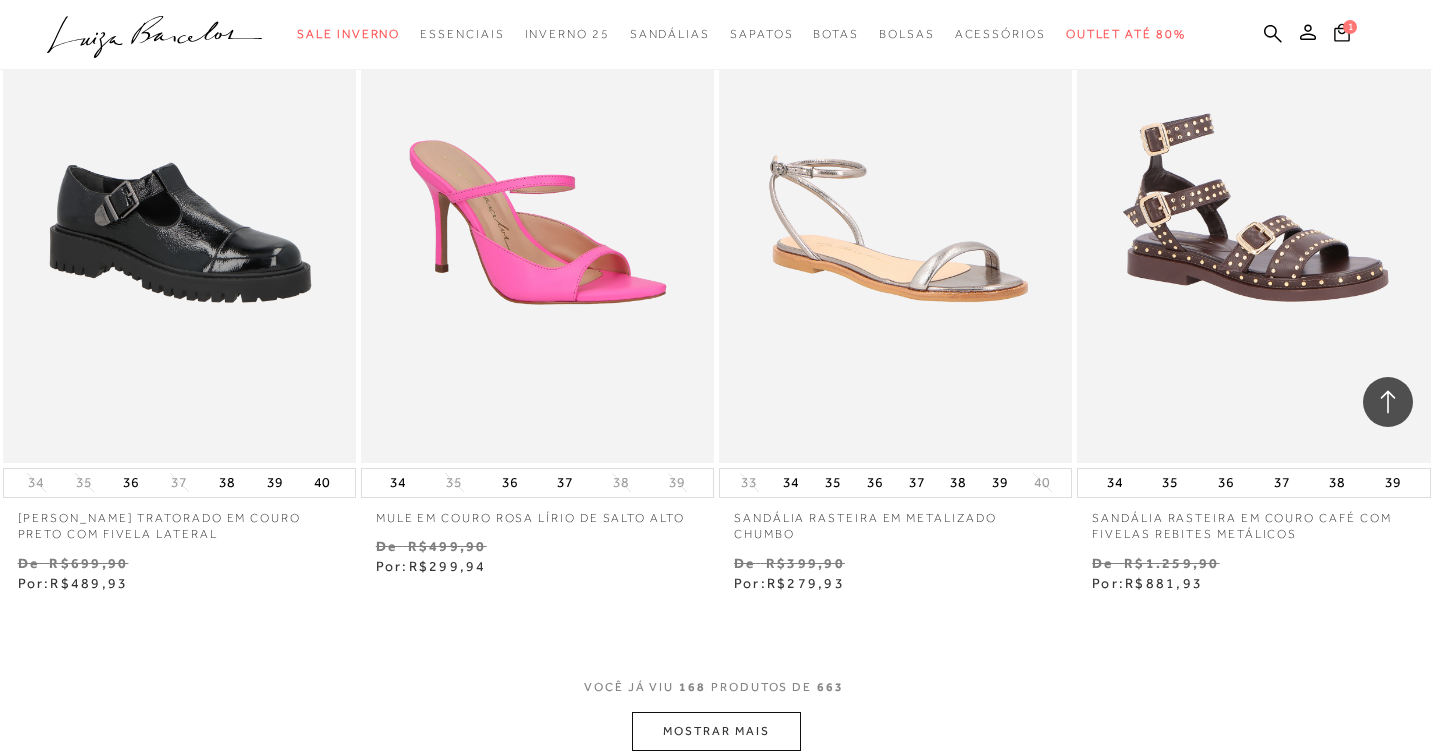 click on "MOSTRAR MAIS" at bounding box center [716, 731] 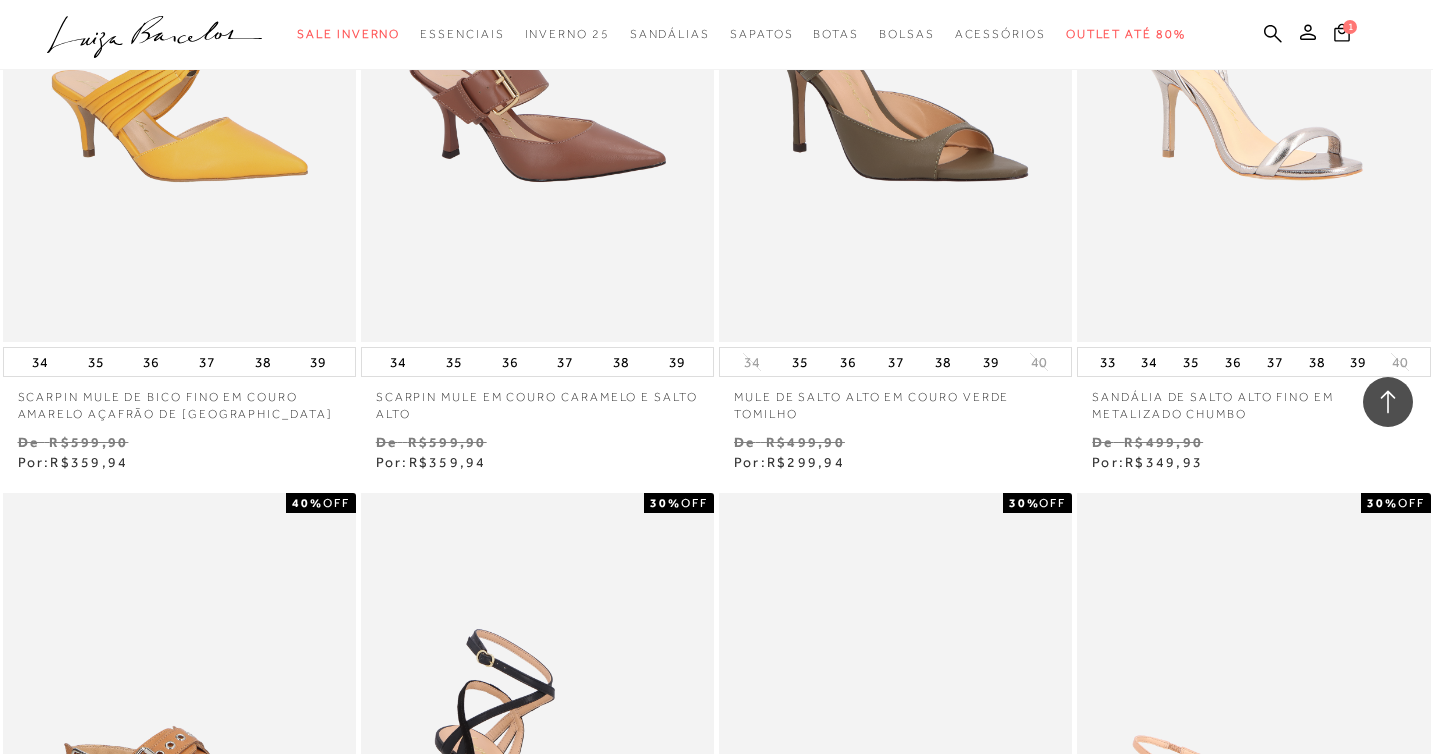scroll, scrollTop: 32546, scrollLeft: 0, axis: vertical 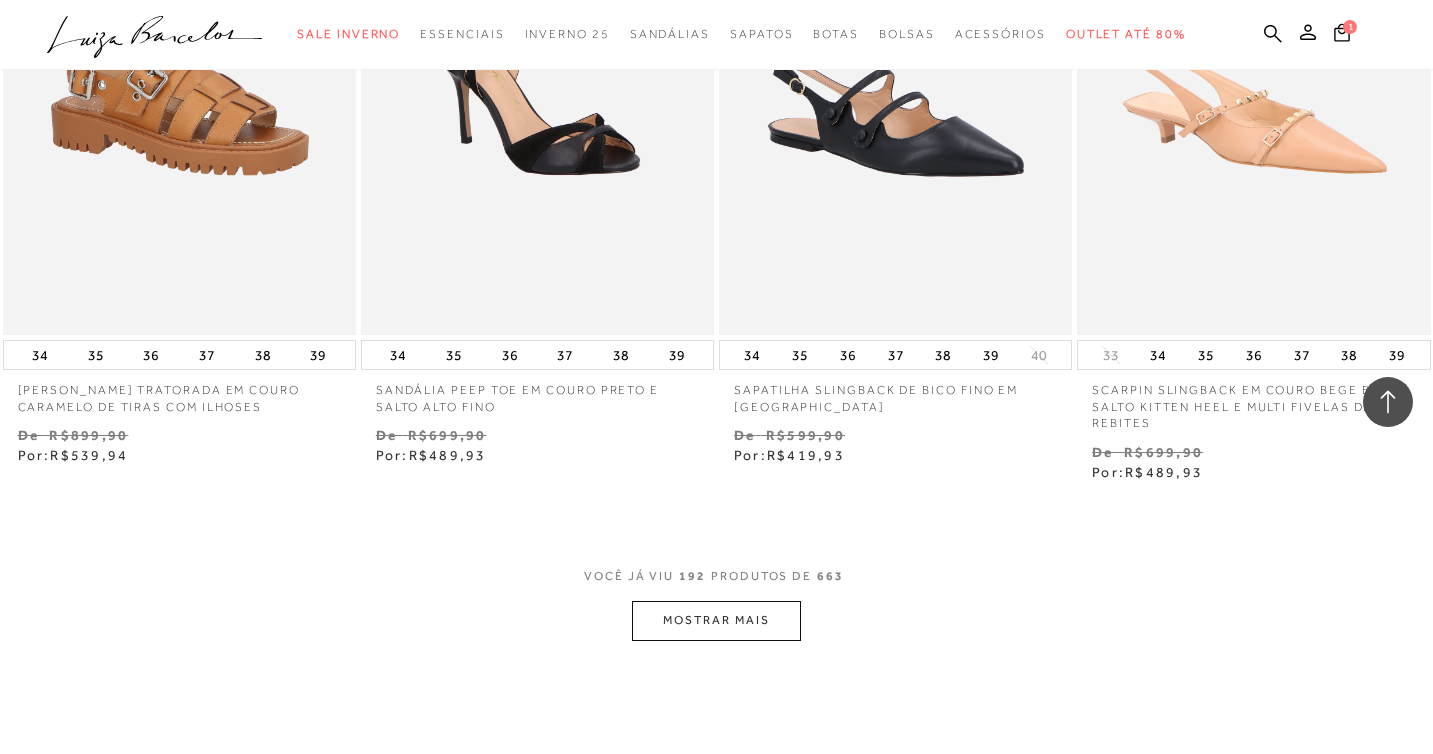 click on "MOSTRAR MAIS" at bounding box center (716, 620) 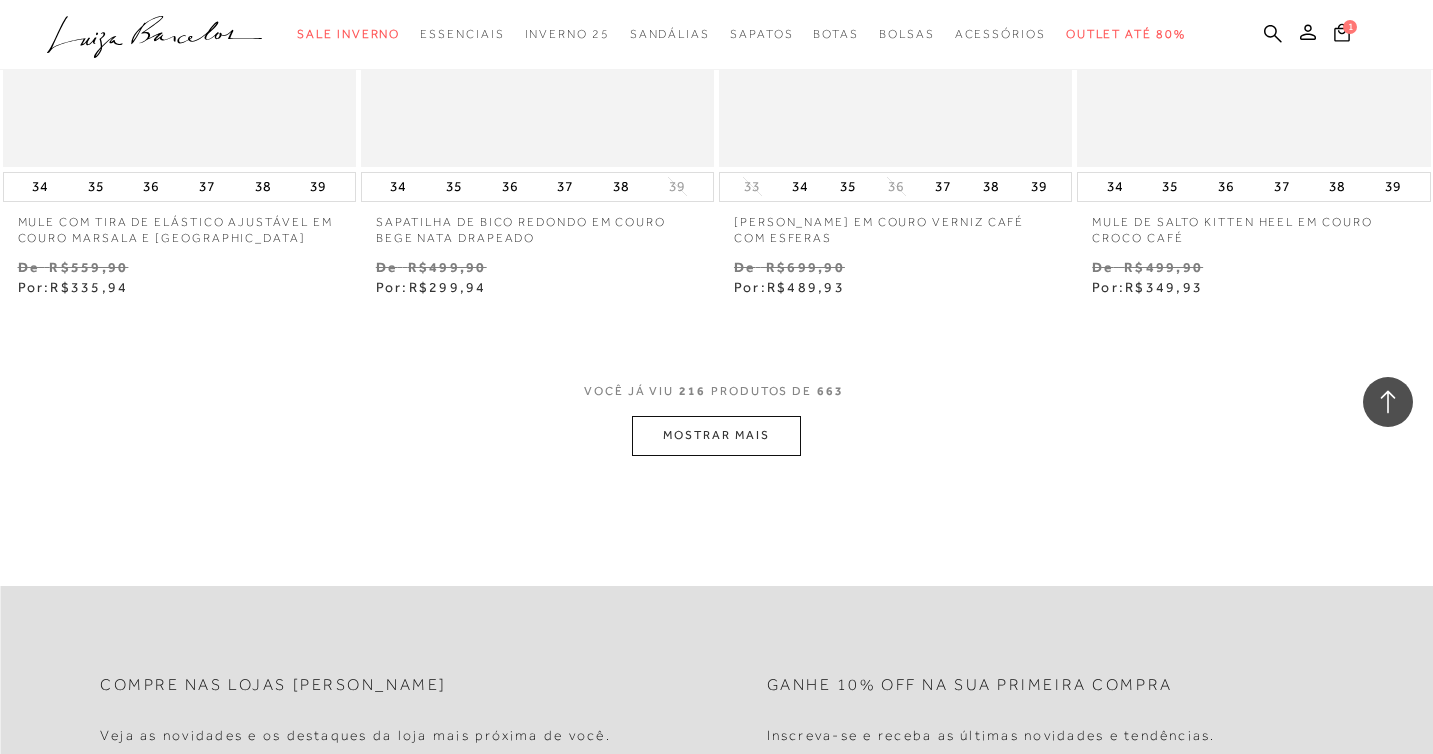 scroll, scrollTop: 36812, scrollLeft: 0, axis: vertical 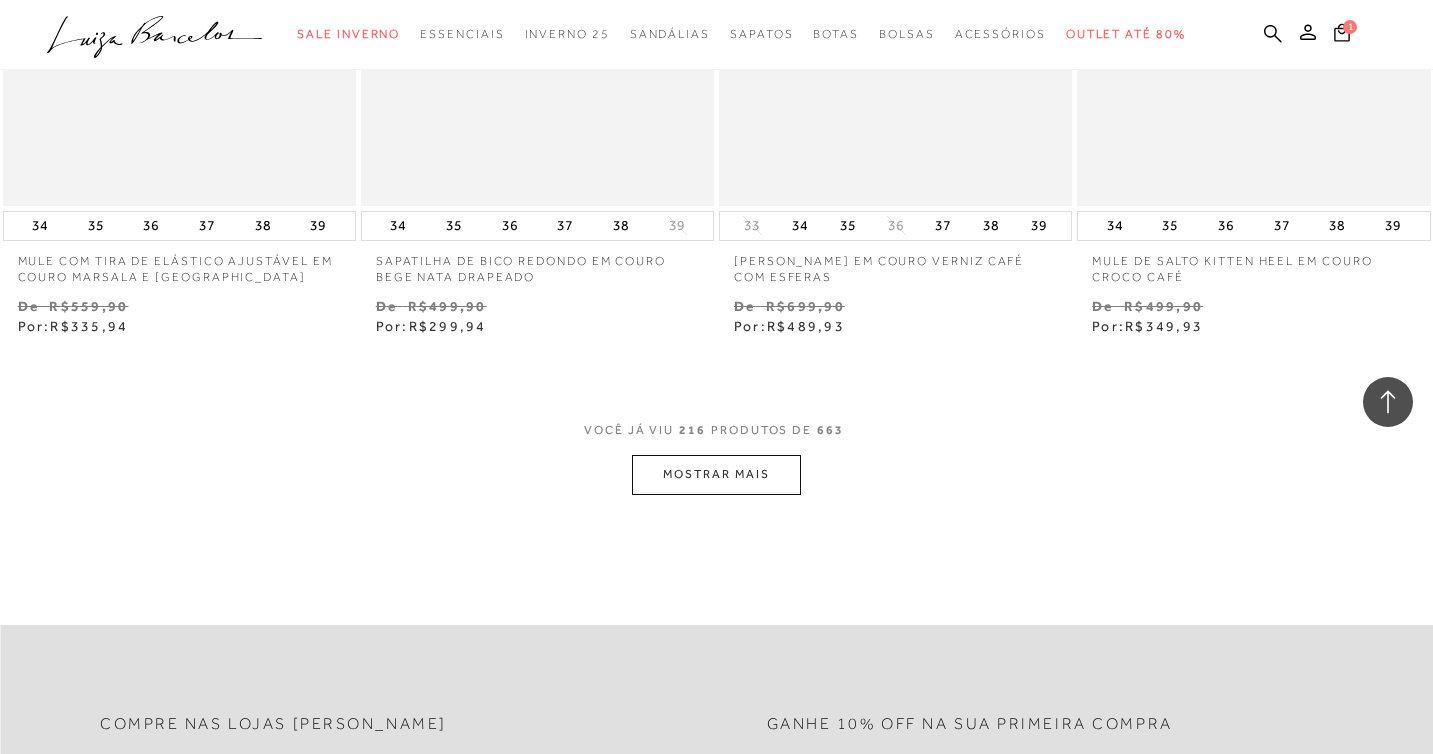 click on "MOSTRAR MAIS" at bounding box center (716, 474) 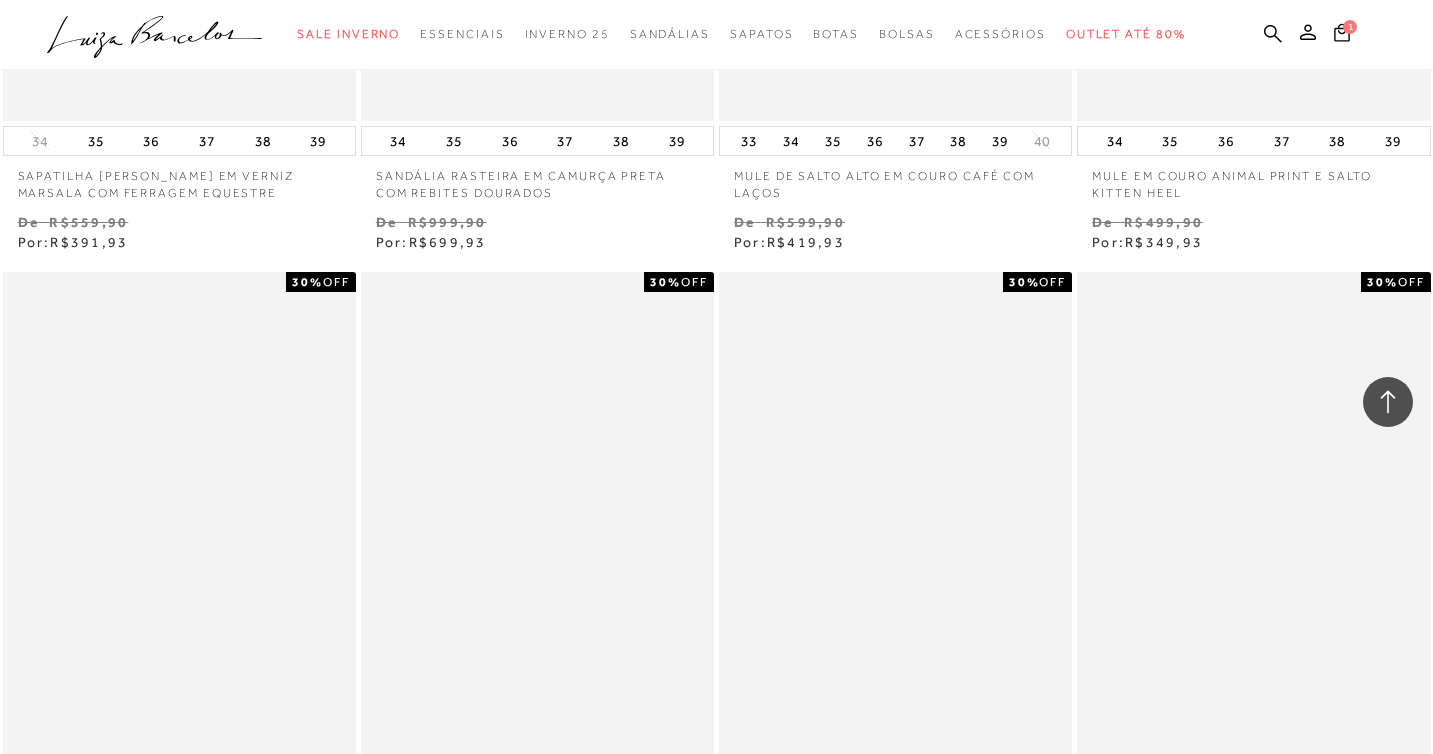 scroll, scrollTop: 40953, scrollLeft: 0, axis: vertical 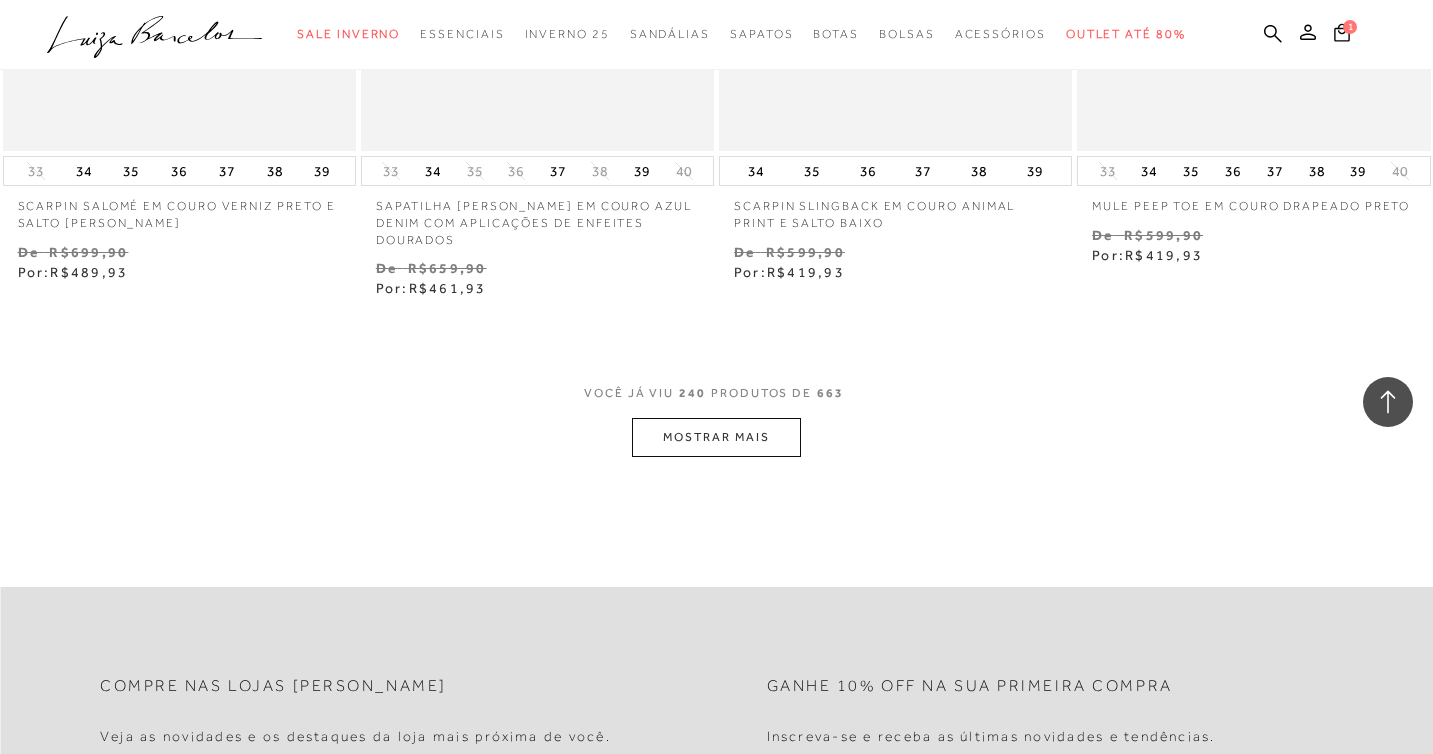 click on "MOSTRAR MAIS" at bounding box center [716, 437] 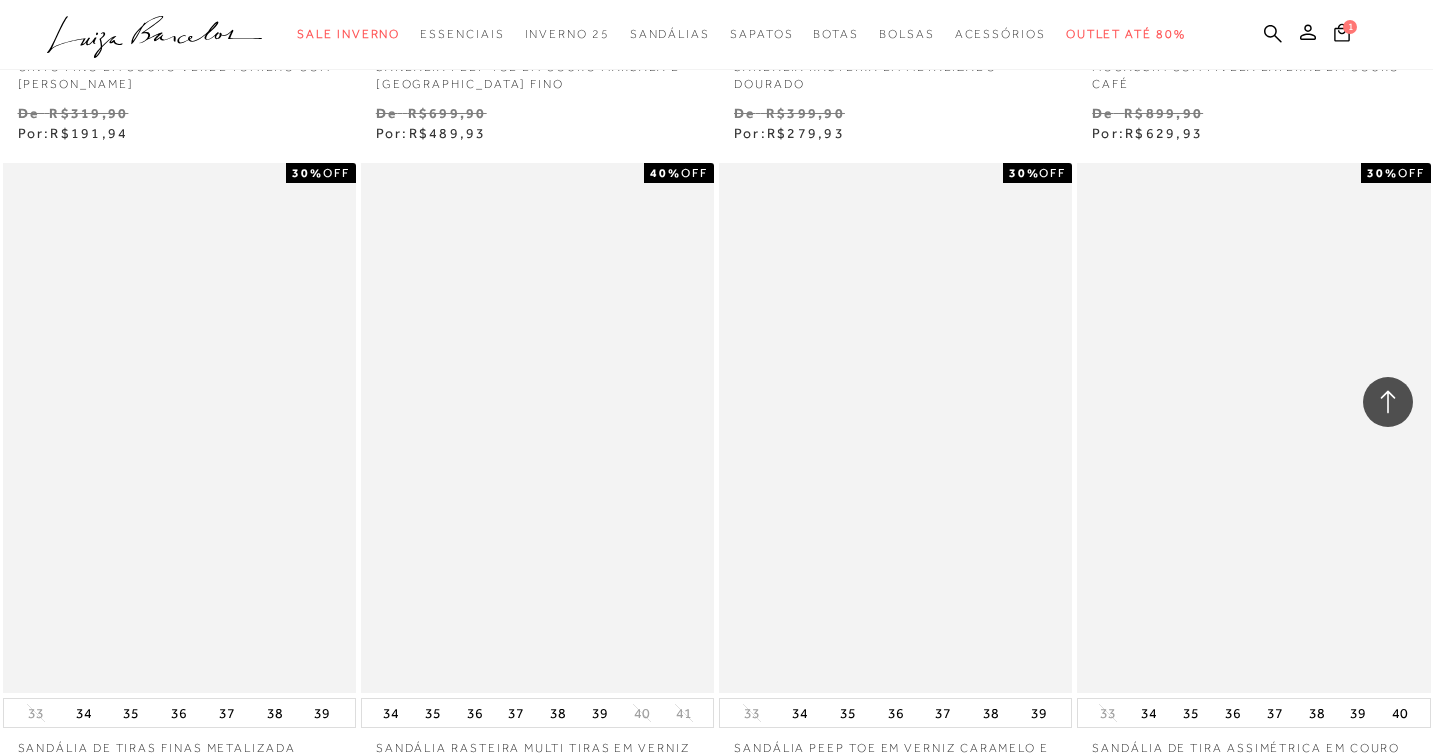 scroll, scrollTop: 44669, scrollLeft: 0, axis: vertical 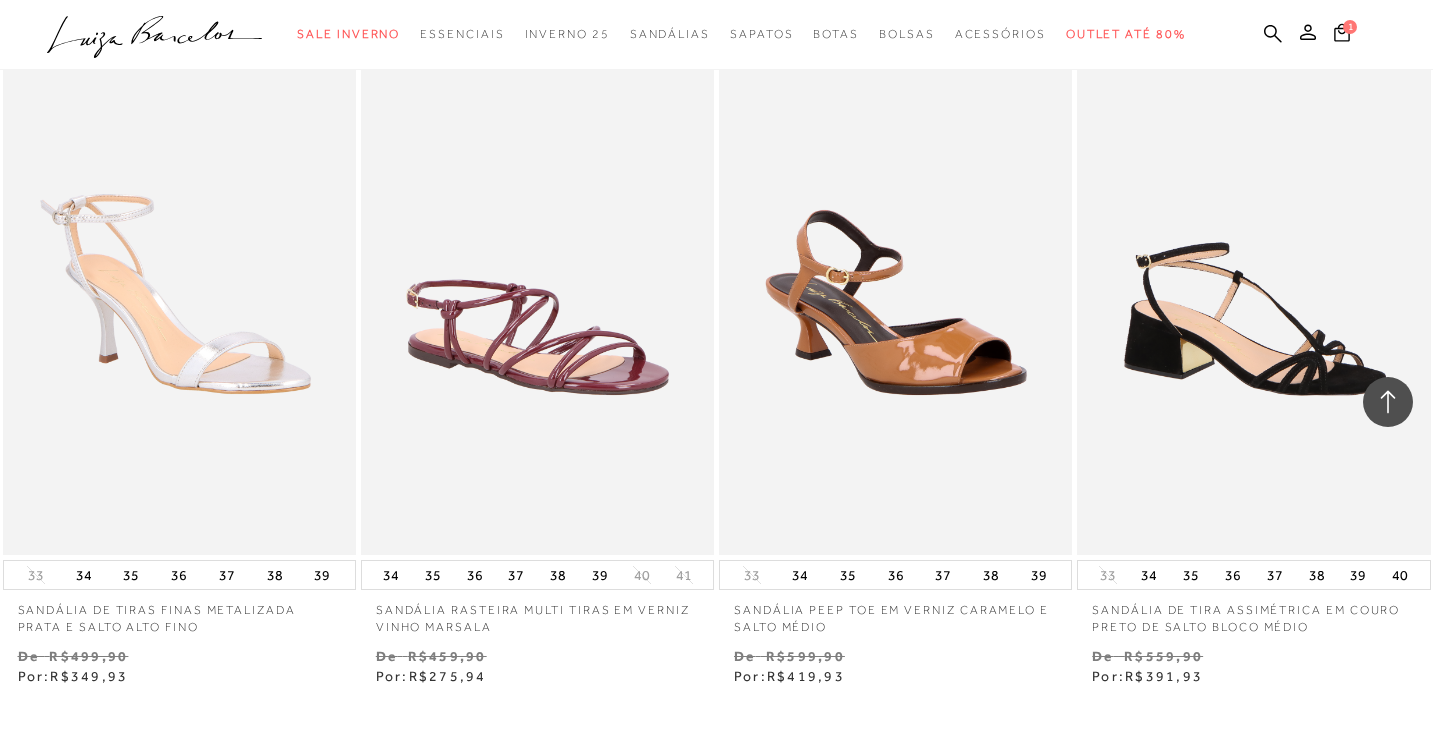click on "MOSTRAR MAIS" at bounding box center [716, 824] 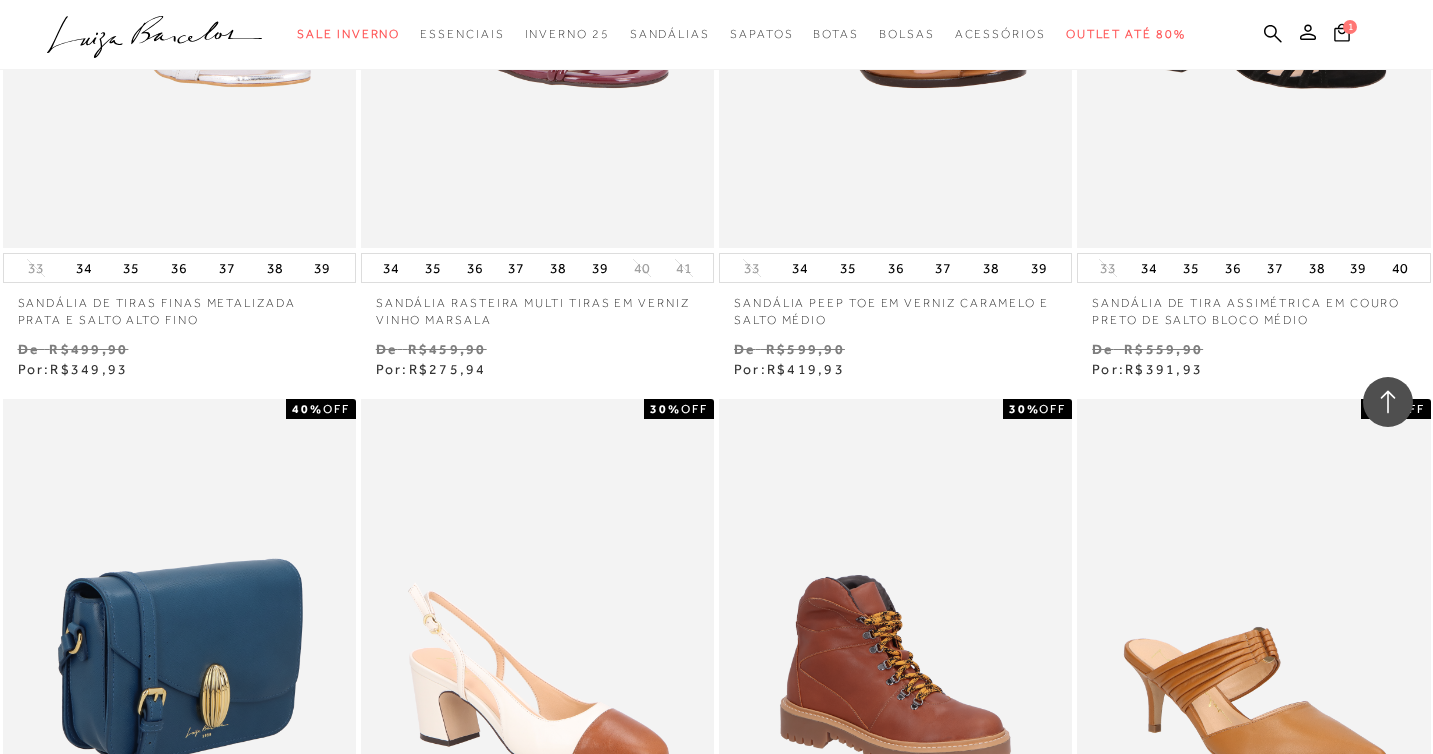 scroll, scrollTop: 45132, scrollLeft: 0, axis: vertical 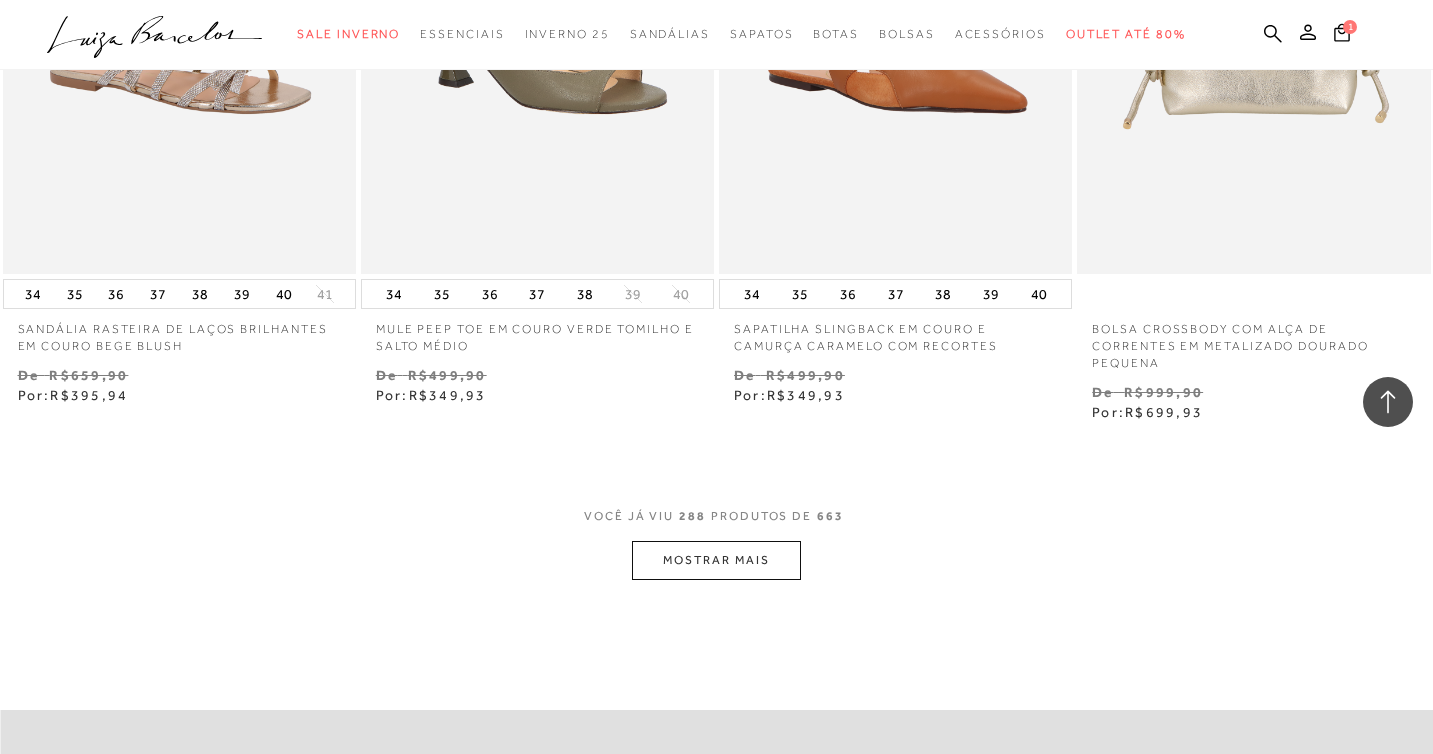 click on "MOSTRAR MAIS" at bounding box center (716, 560) 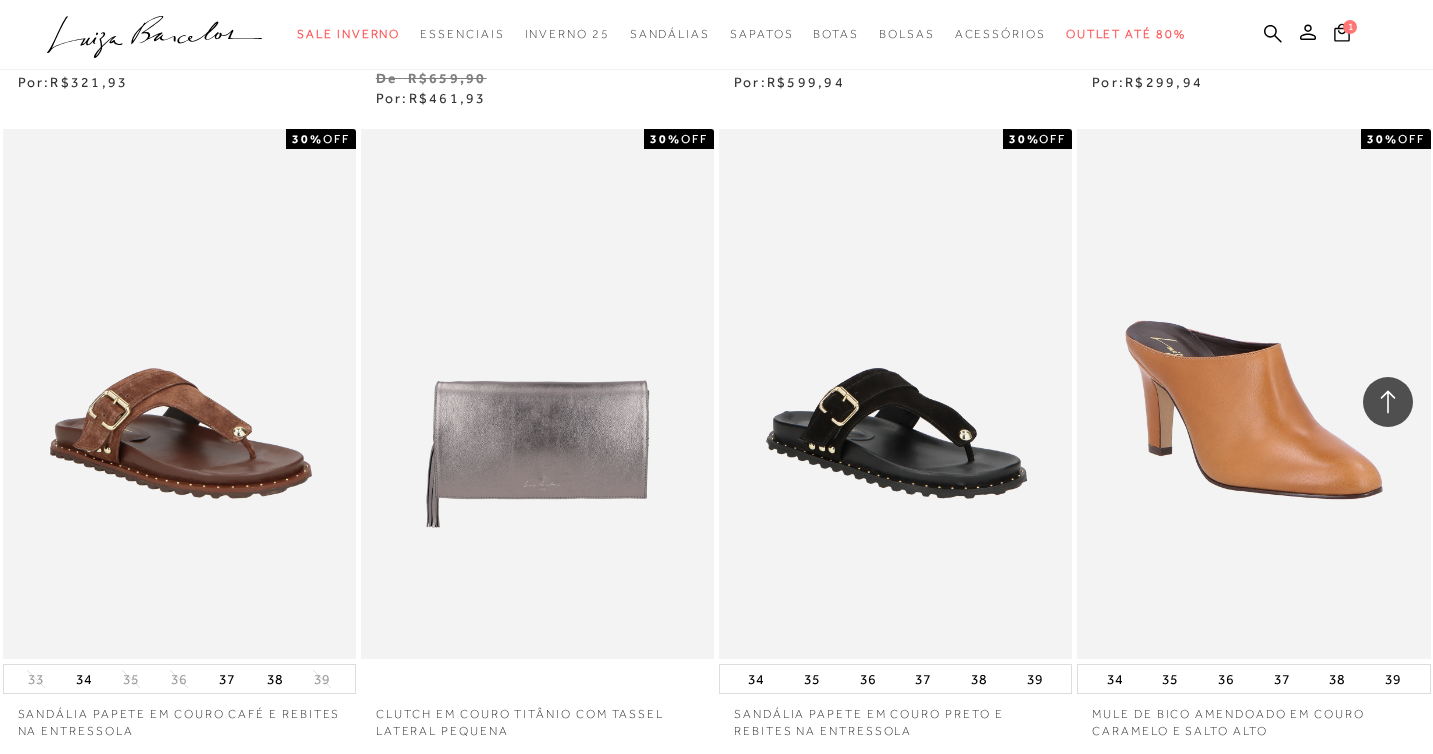 scroll, scrollTop: 50709, scrollLeft: 0, axis: vertical 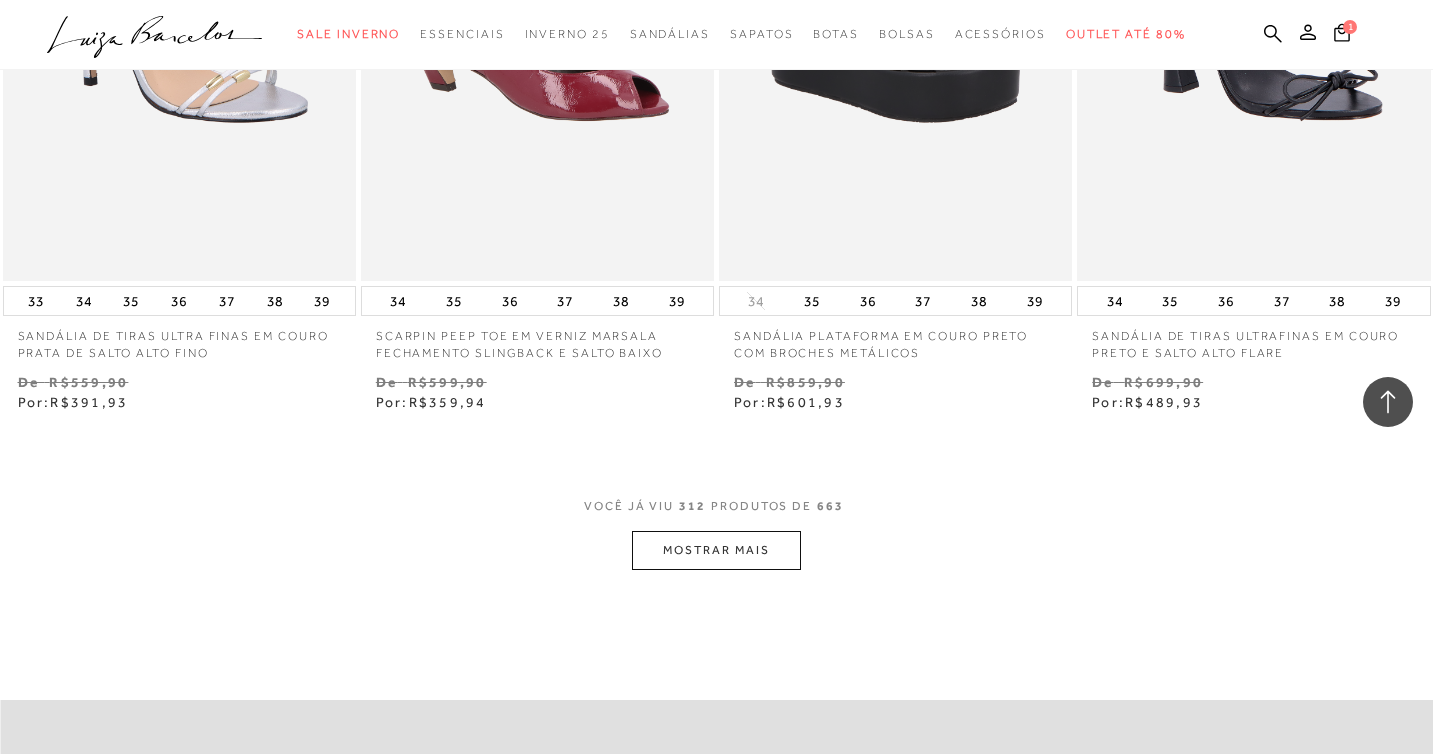 click on "MOSTRAR MAIS" at bounding box center [716, 550] 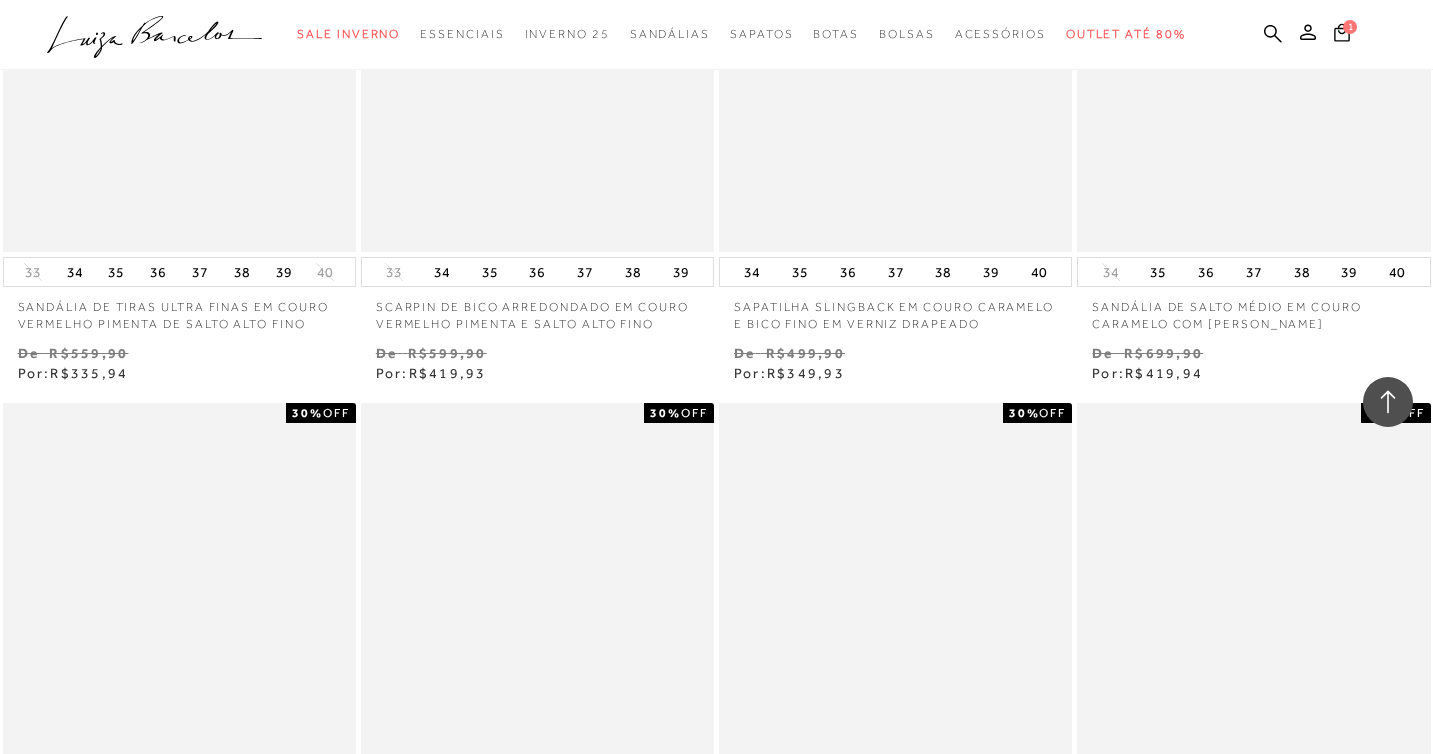 scroll, scrollTop: 57049, scrollLeft: 0, axis: vertical 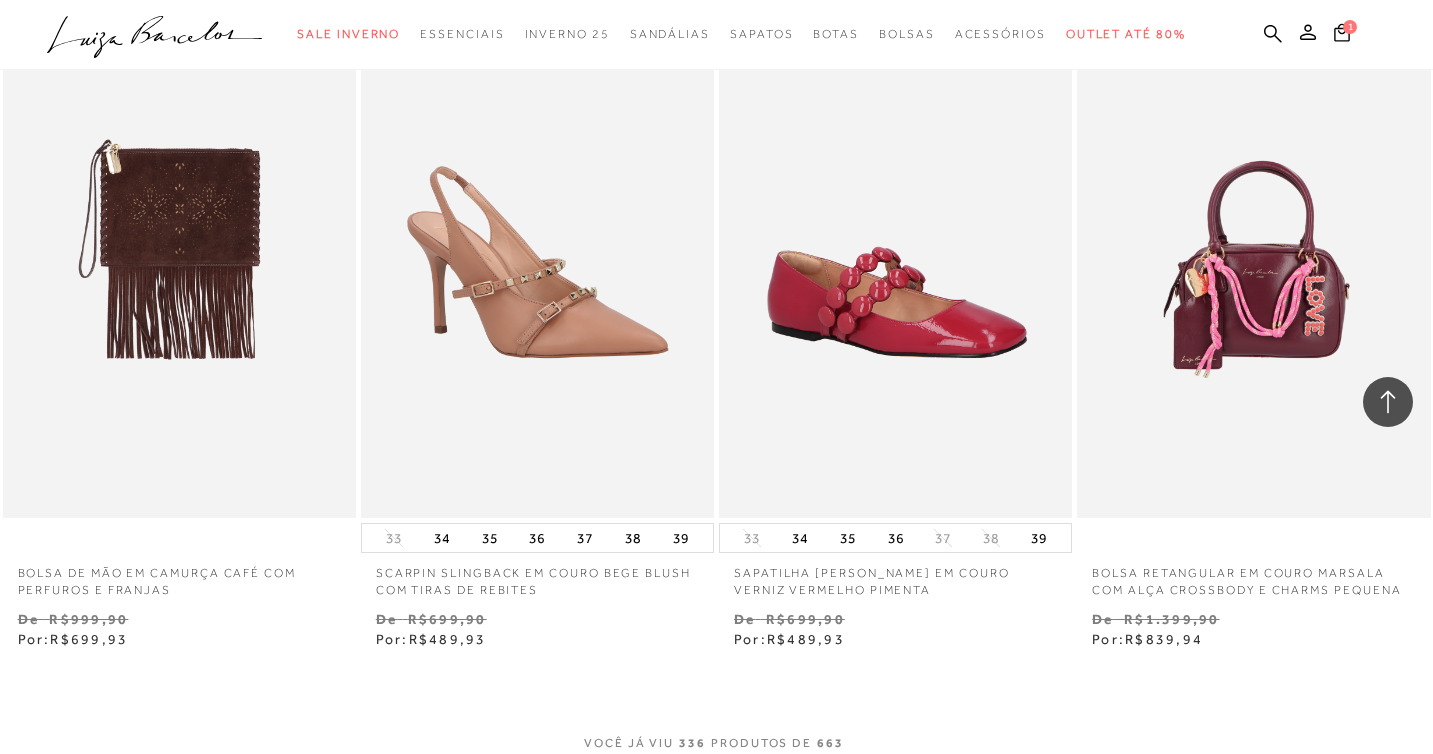 click on "MOSTRAR MAIS" at bounding box center [716, 787] 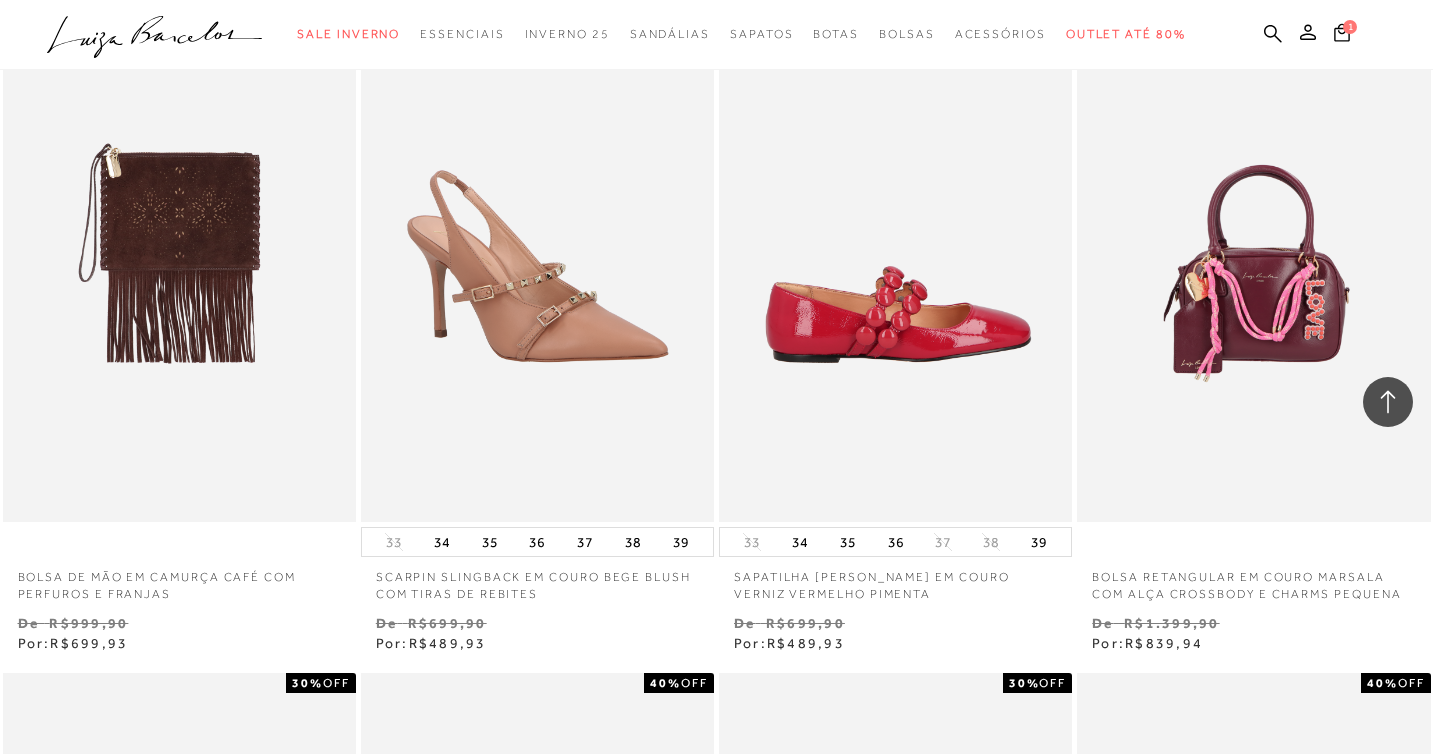 scroll, scrollTop: 56651, scrollLeft: 0, axis: vertical 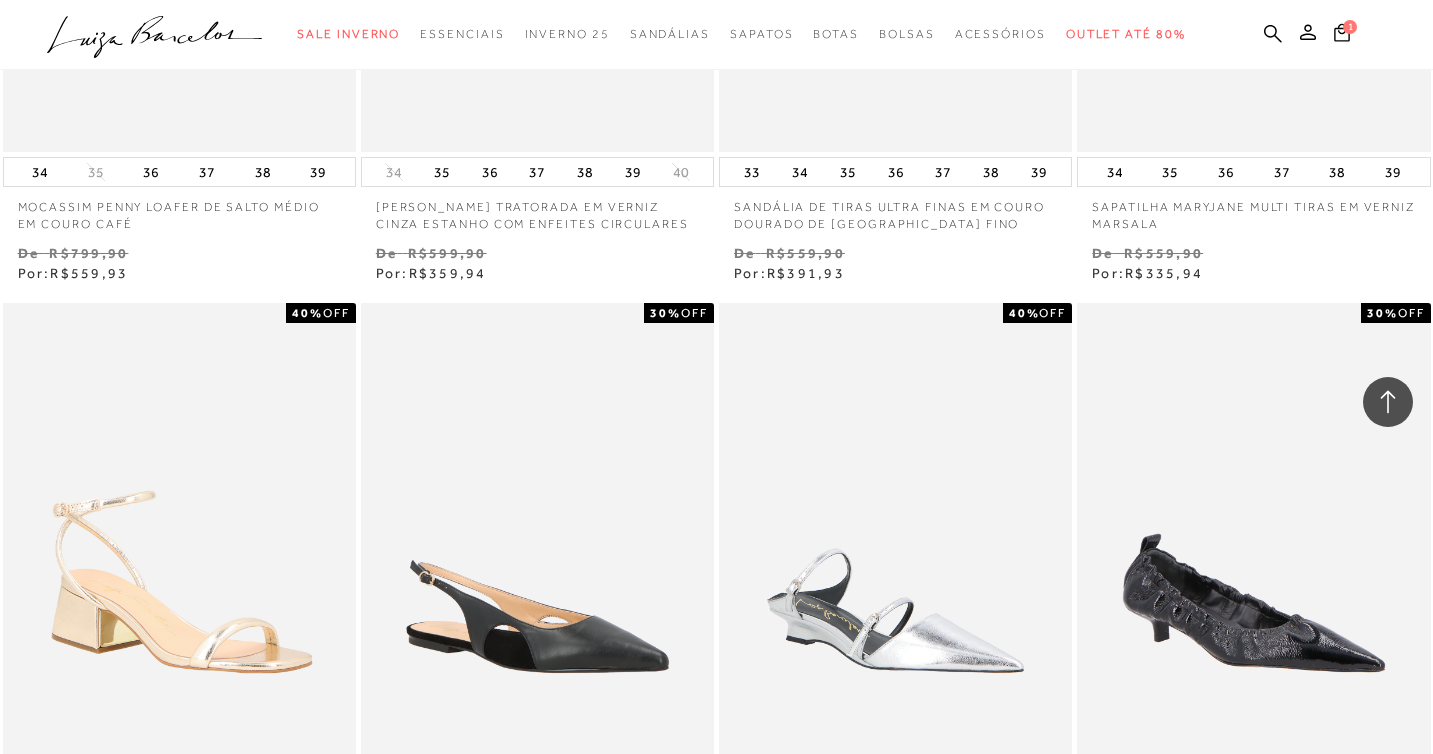 click on "35" at bounding box center [116, 853] 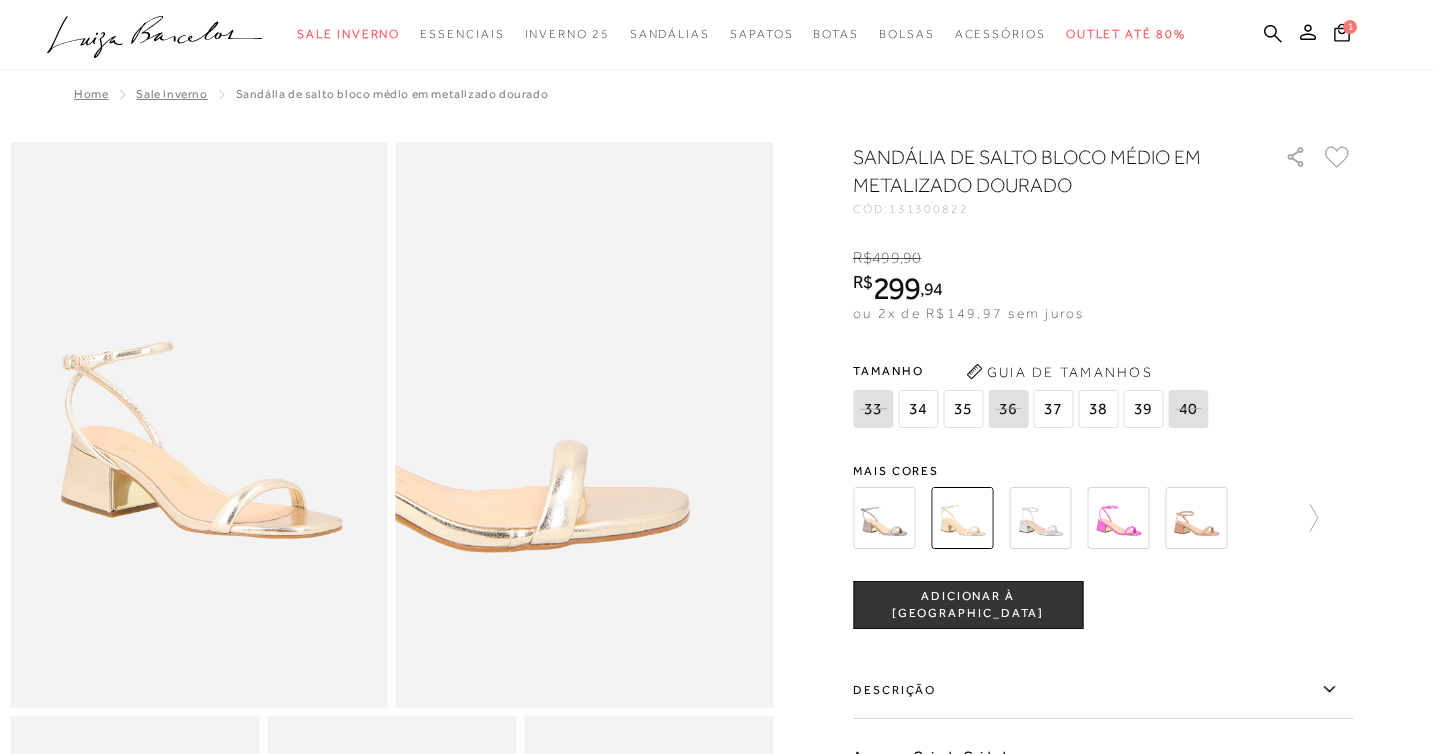 scroll, scrollTop: 0, scrollLeft: 0, axis: both 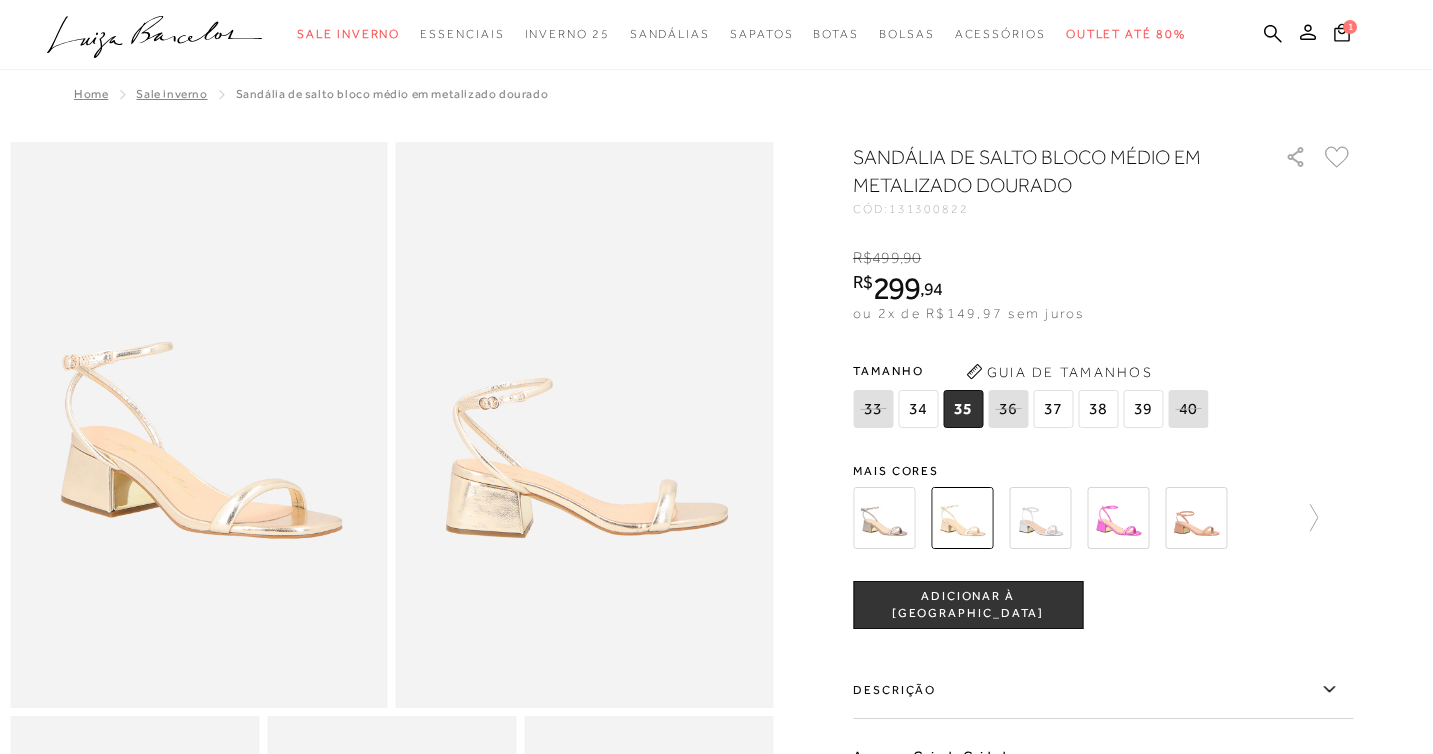 click on "ADICIONAR À [GEOGRAPHIC_DATA]" at bounding box center (968, 605) 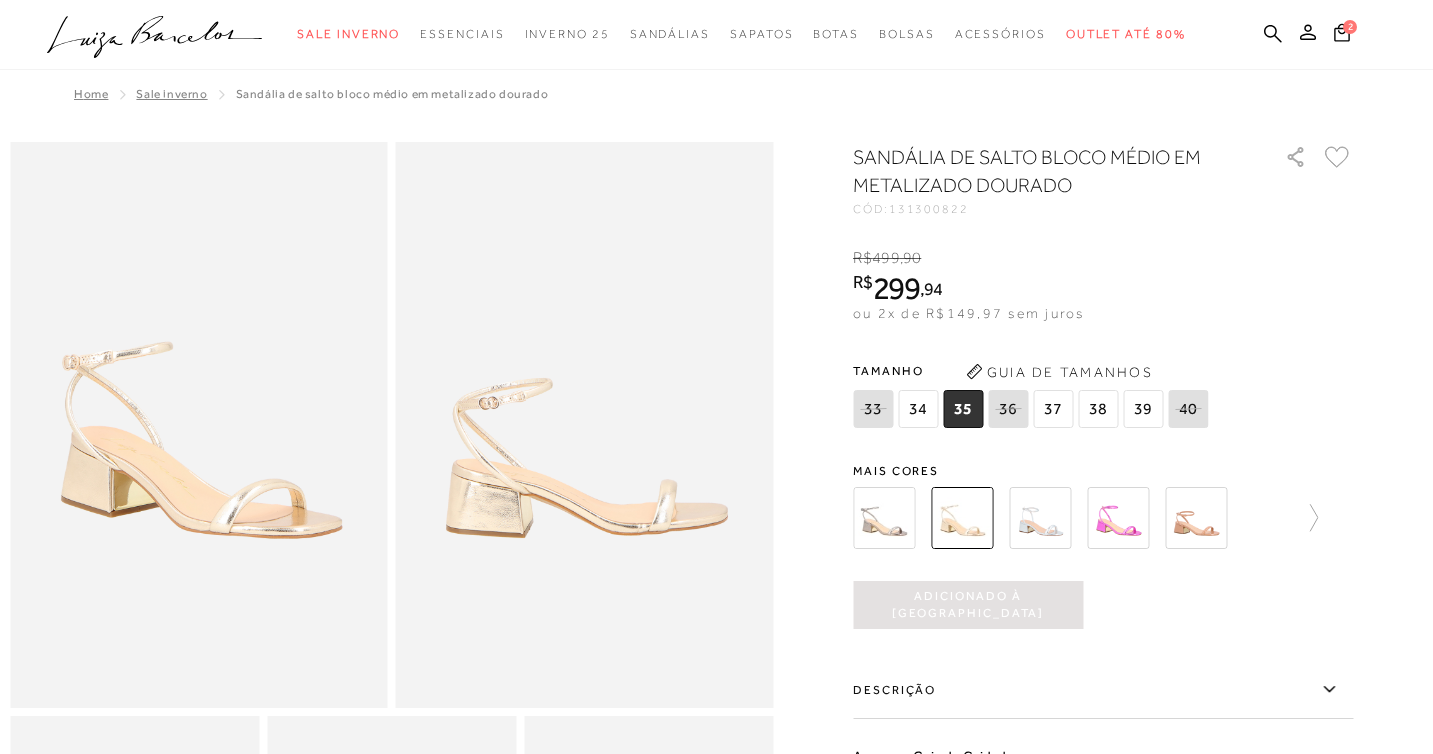 scroll, scrollTop: 0, scrollLeft: 0, axis: both 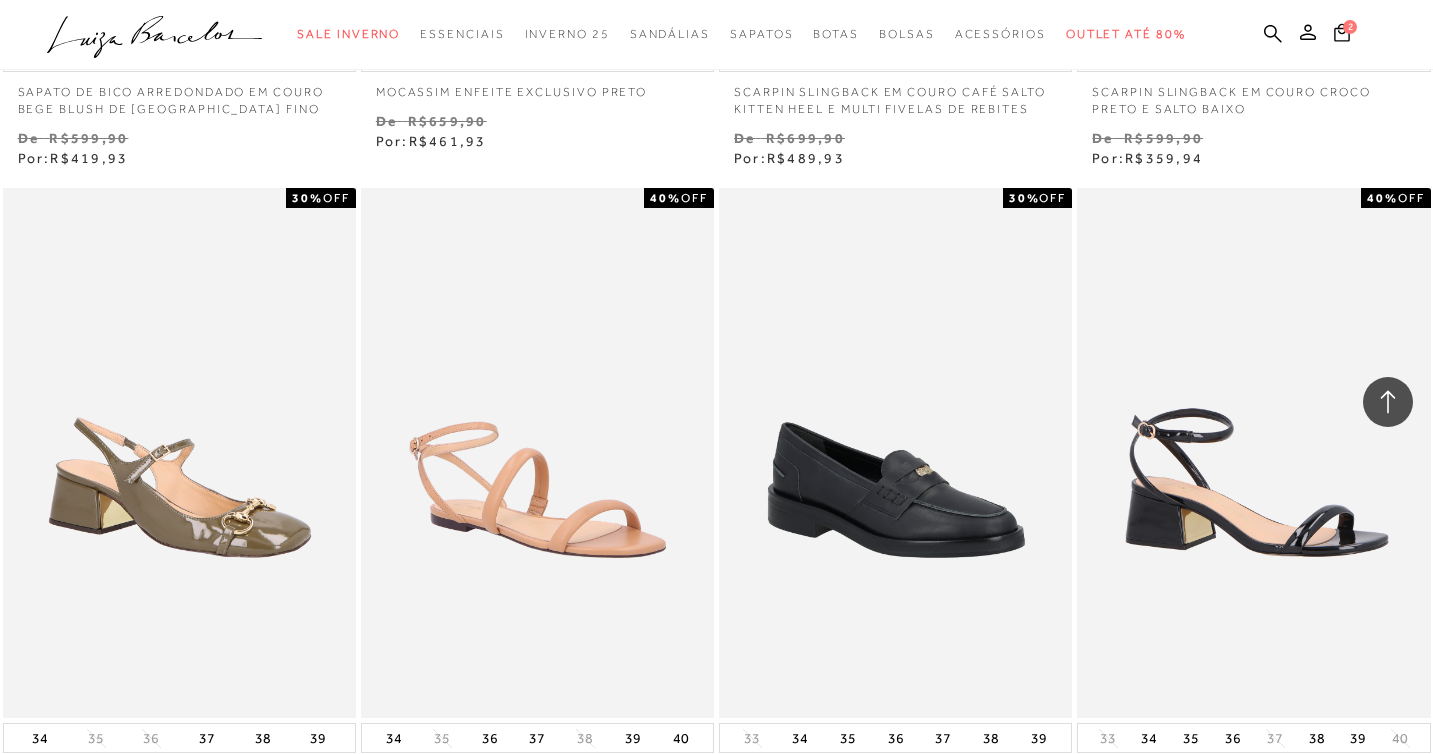 click on "MOSTRAR MAIS" at bounding box center (716, 1004) 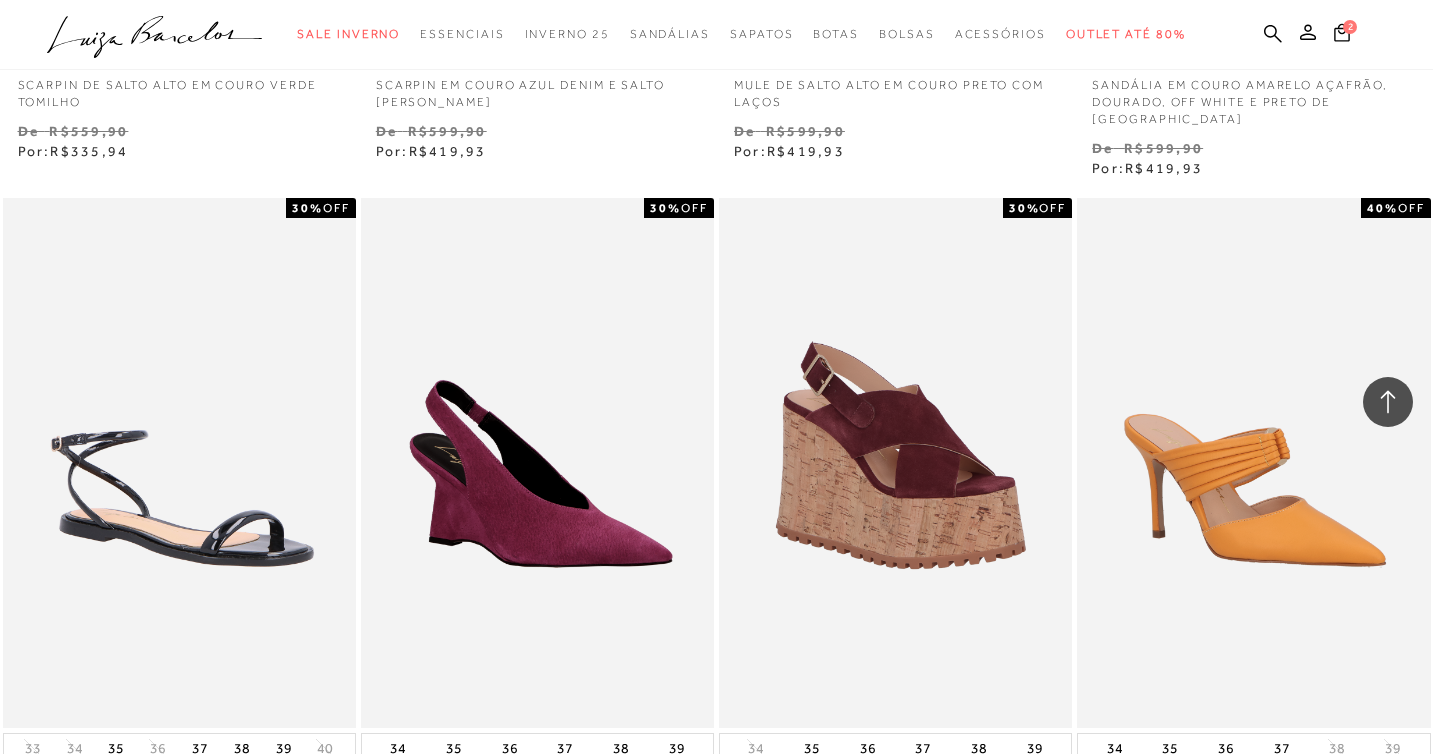 scroll, scrollTop: 65494, scrollLeft: 0, axis: vertical 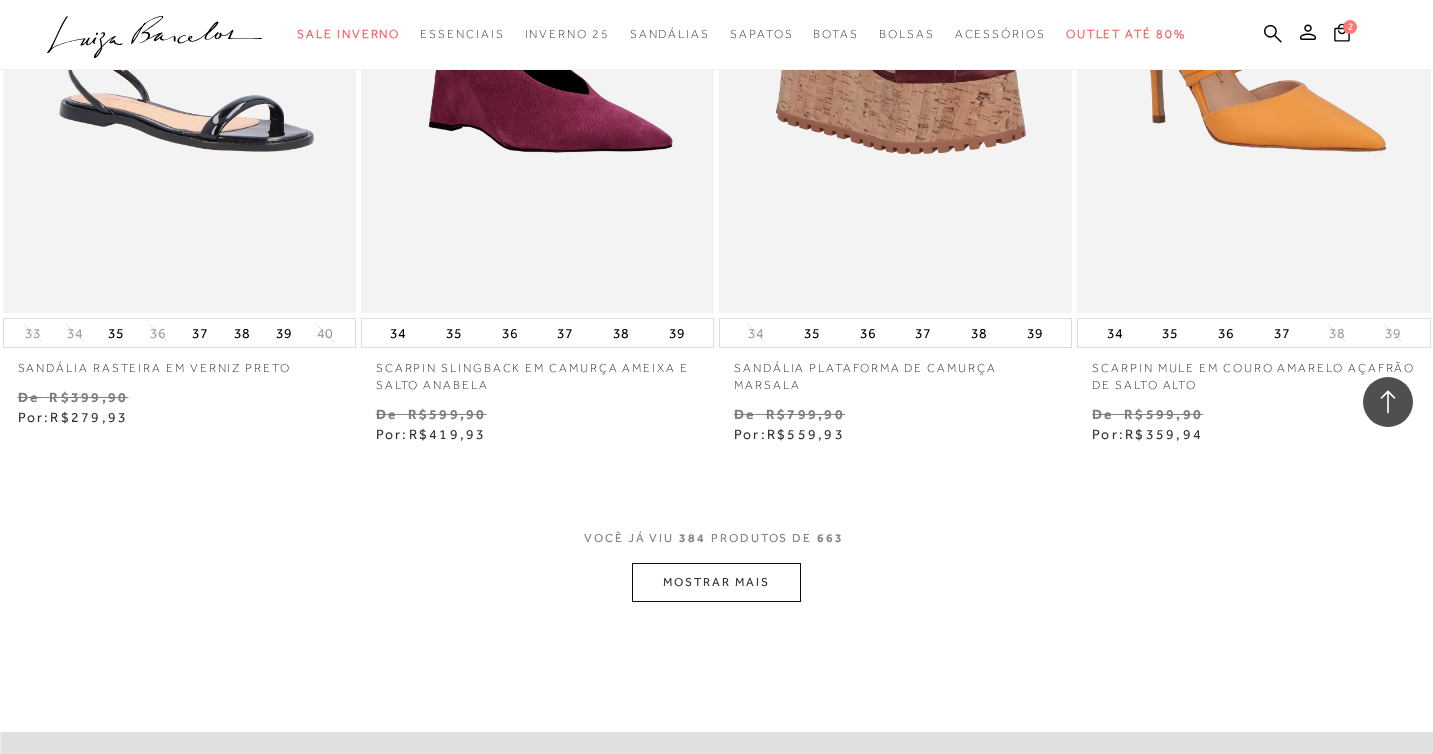 click on "MOSTRAR MAIS" at bounding box center (716, 582) 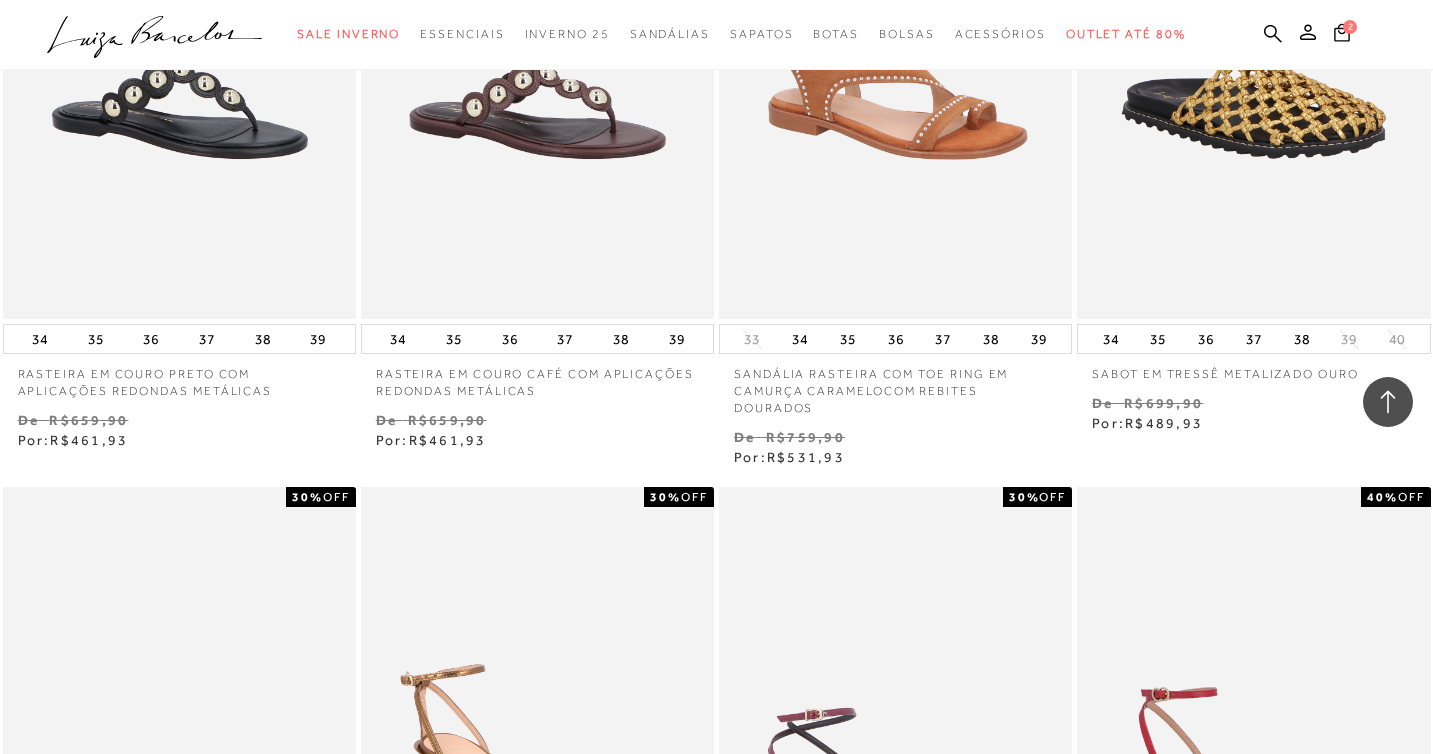 scroll, scrollTop: 69301, scrollLeft: 0, axis: vertical 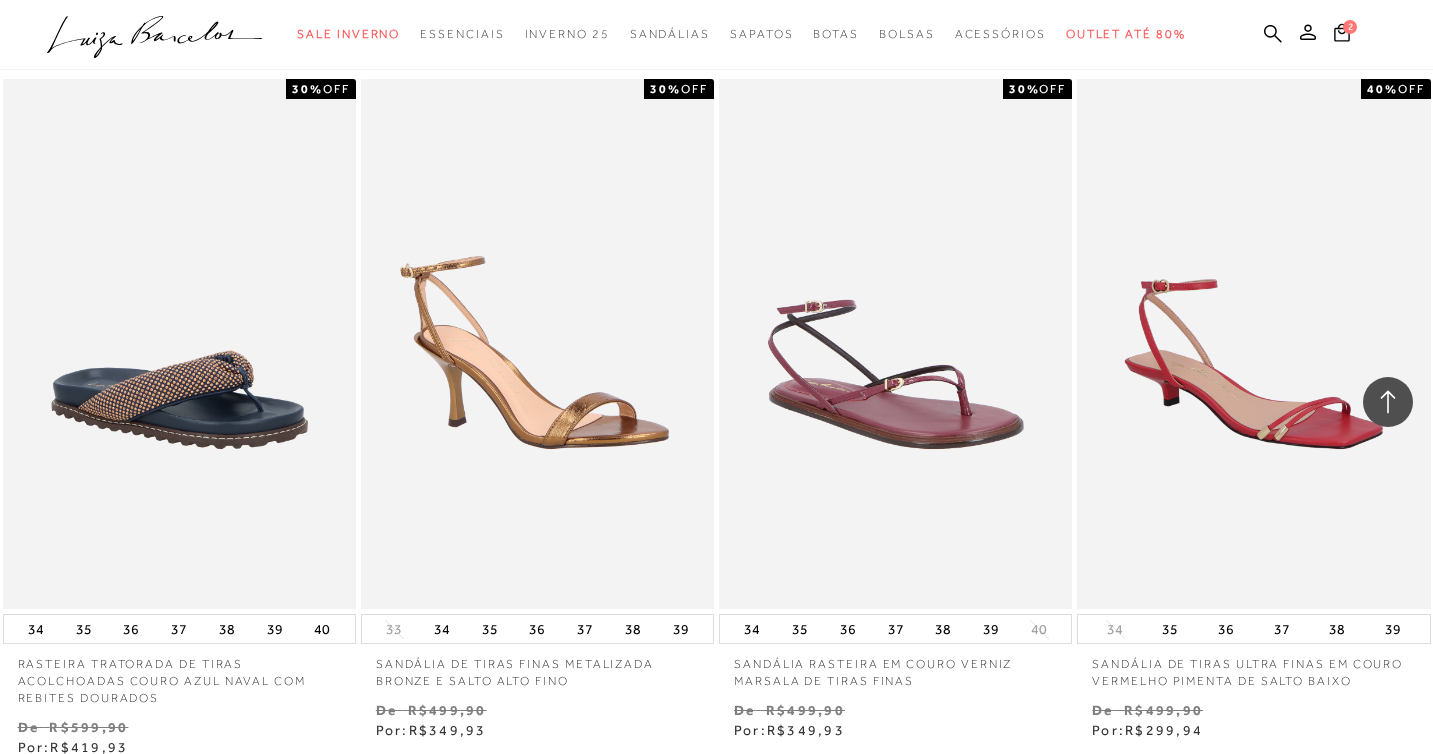 click on "MOSTRAR MAIS" at bounding box center [716, 895] 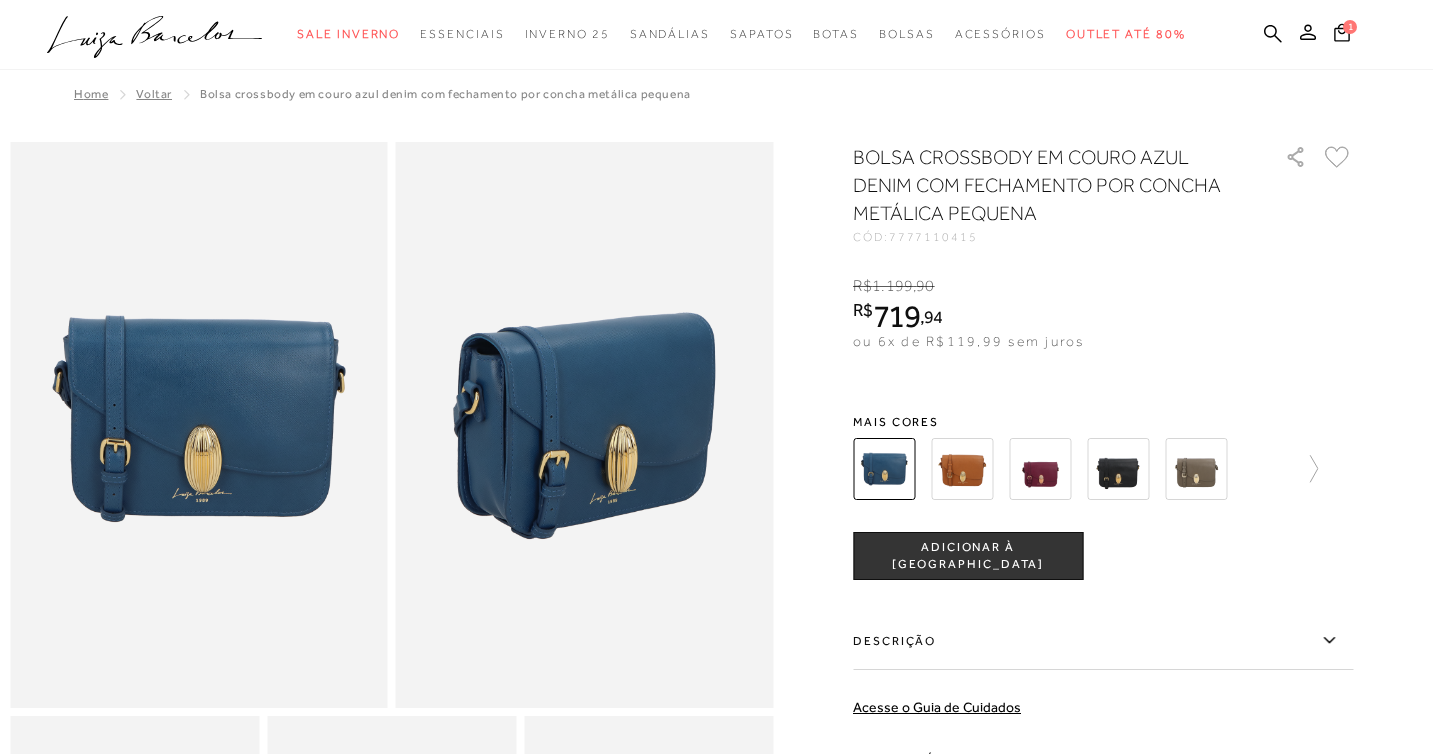 scroll, scrollTop: 0, scrollLeft: 0, axis: both 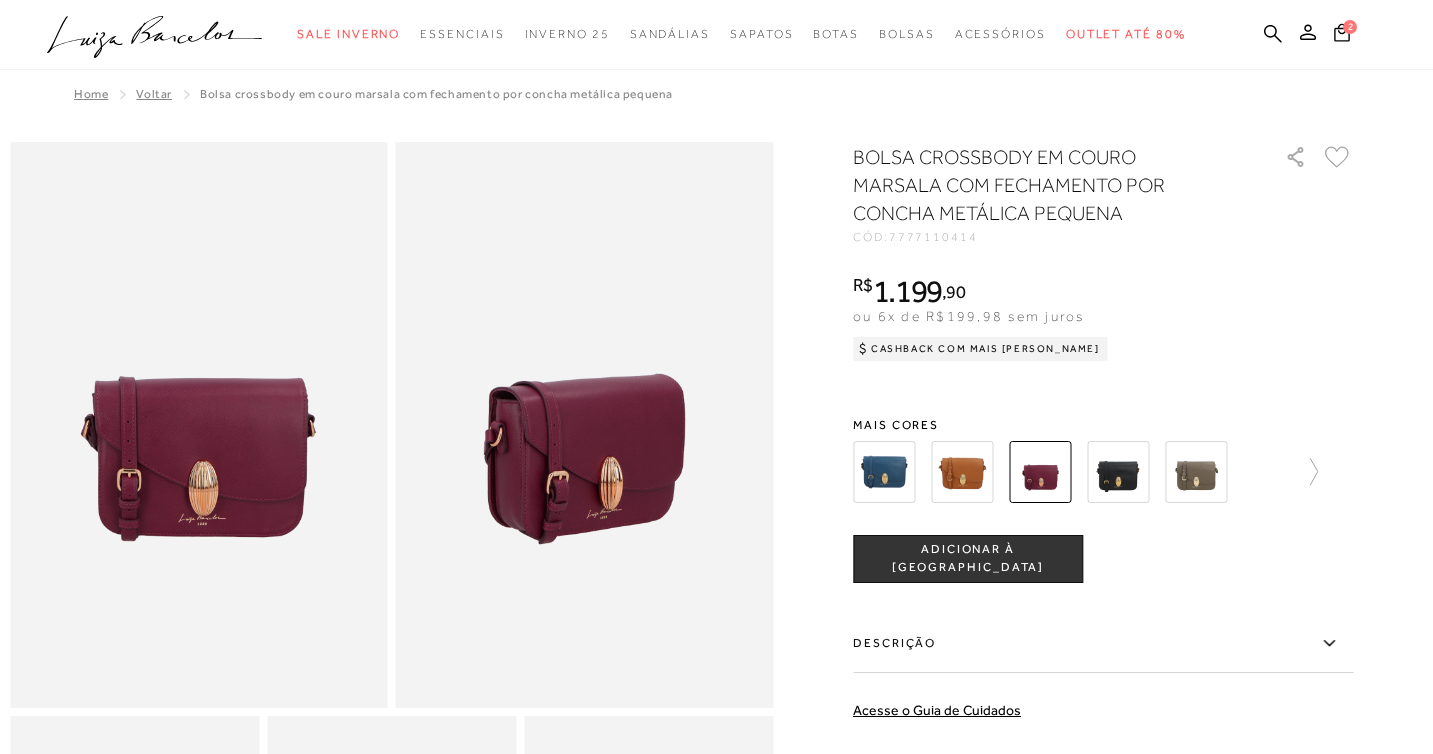 click at bounding box center [884, 472] 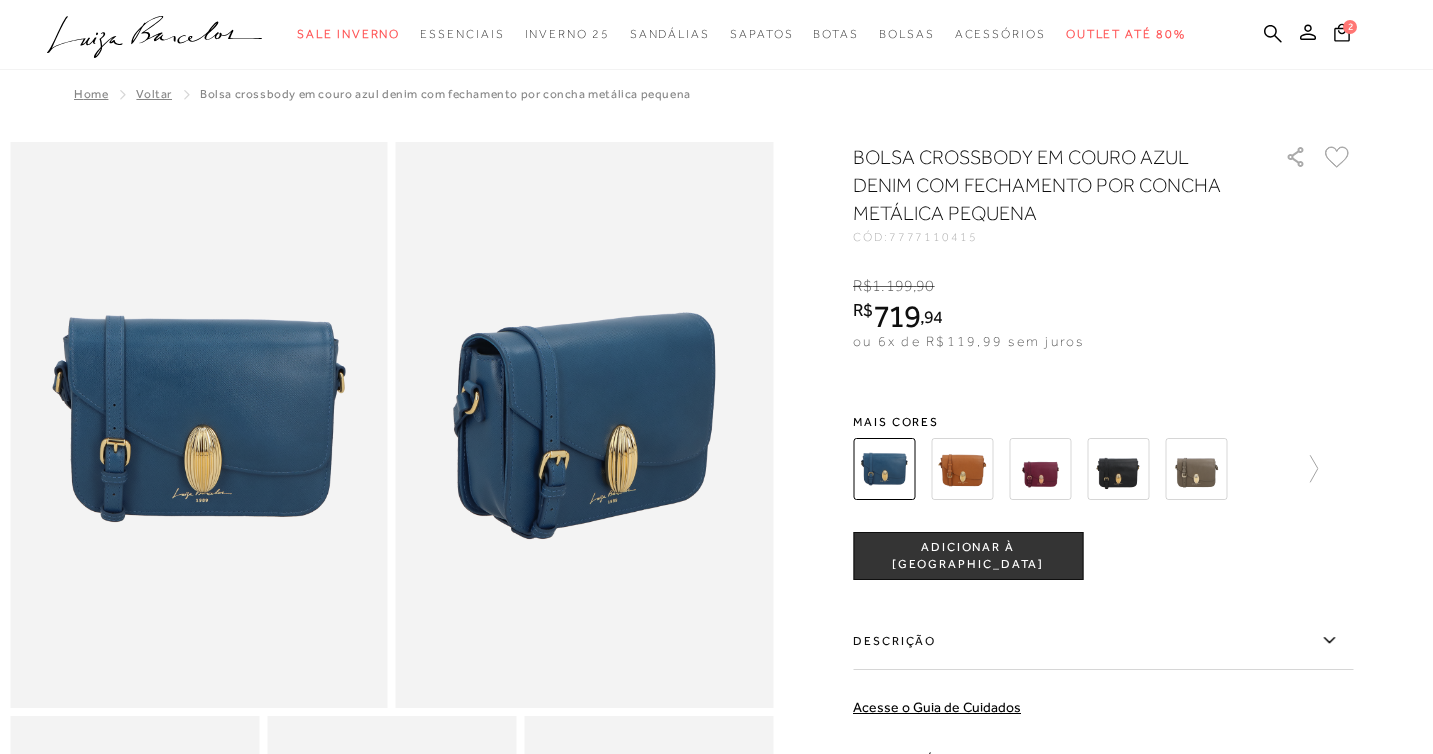 scroll, scrollTop: 0, scrollLeft: 0, axis: both 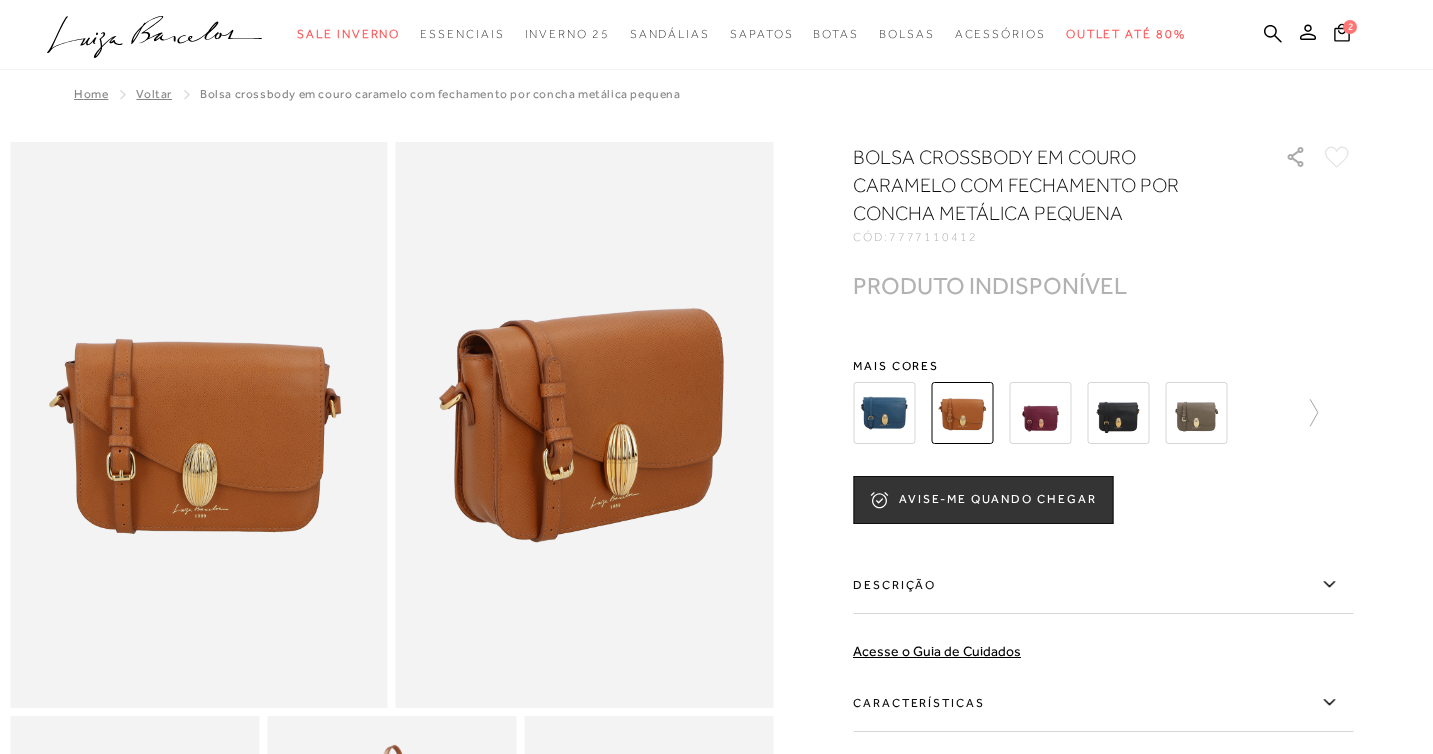 click at bounding box center [1040, 413] 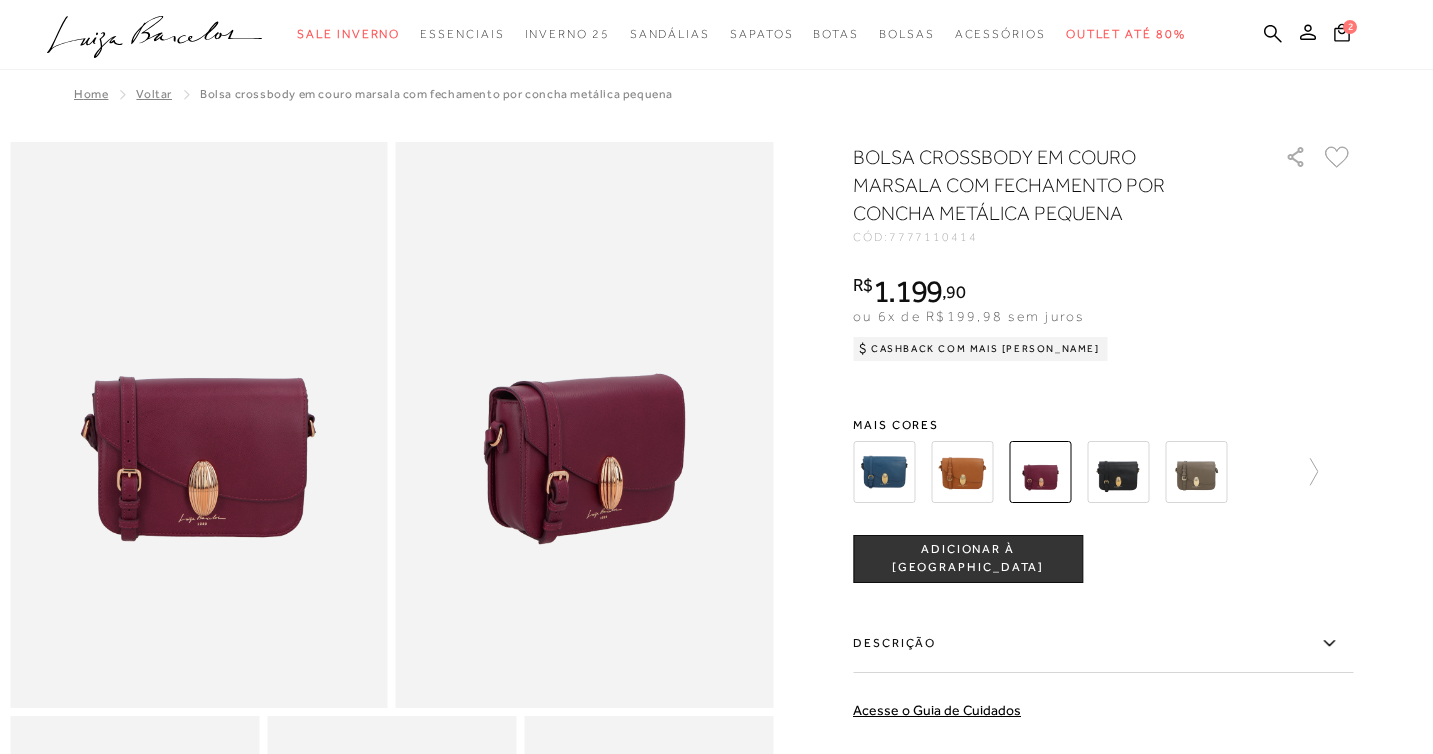 scroll, scrollTop: 0, scrollLeft: 0, axis: both 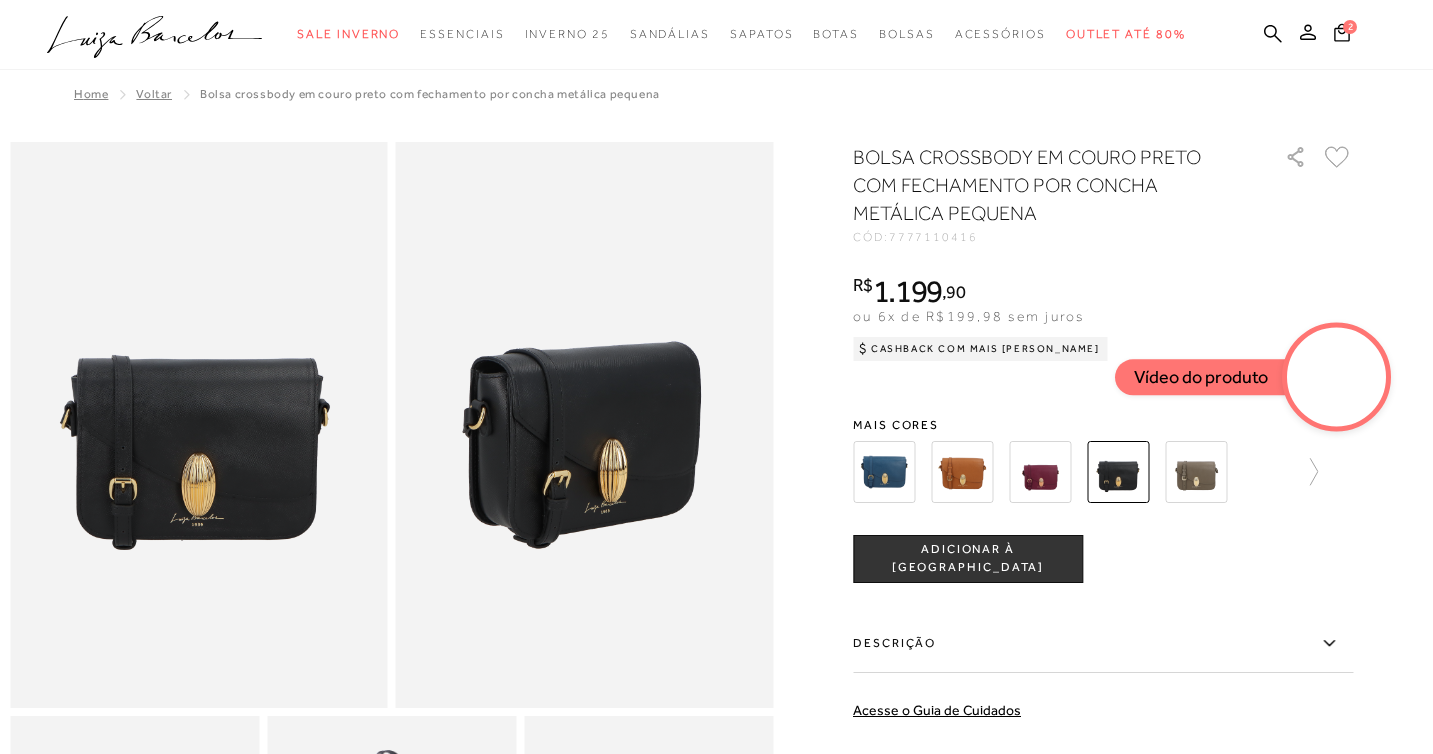 click at bounding box center [1196, 472] 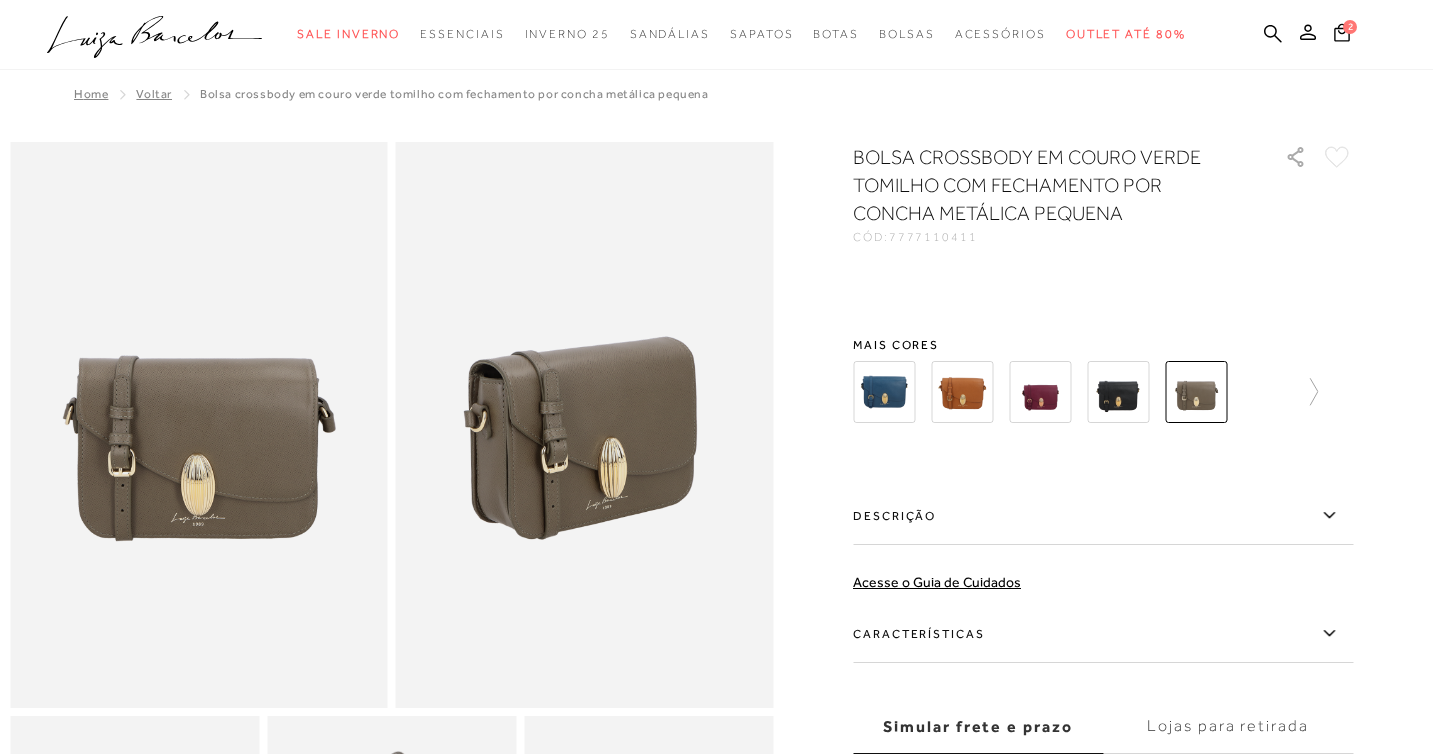 click on "BOLSA CROSSBODY EM COURO VERDE TOMILHO COM FECHAMENTO POR CONCHA METÁLICA PEQUENA
CÓD:
7777110411
×
É necessário selecionar um tamanho para adicionar o produto como favorito.
Mais cores" at bounding box center [1103, 499] 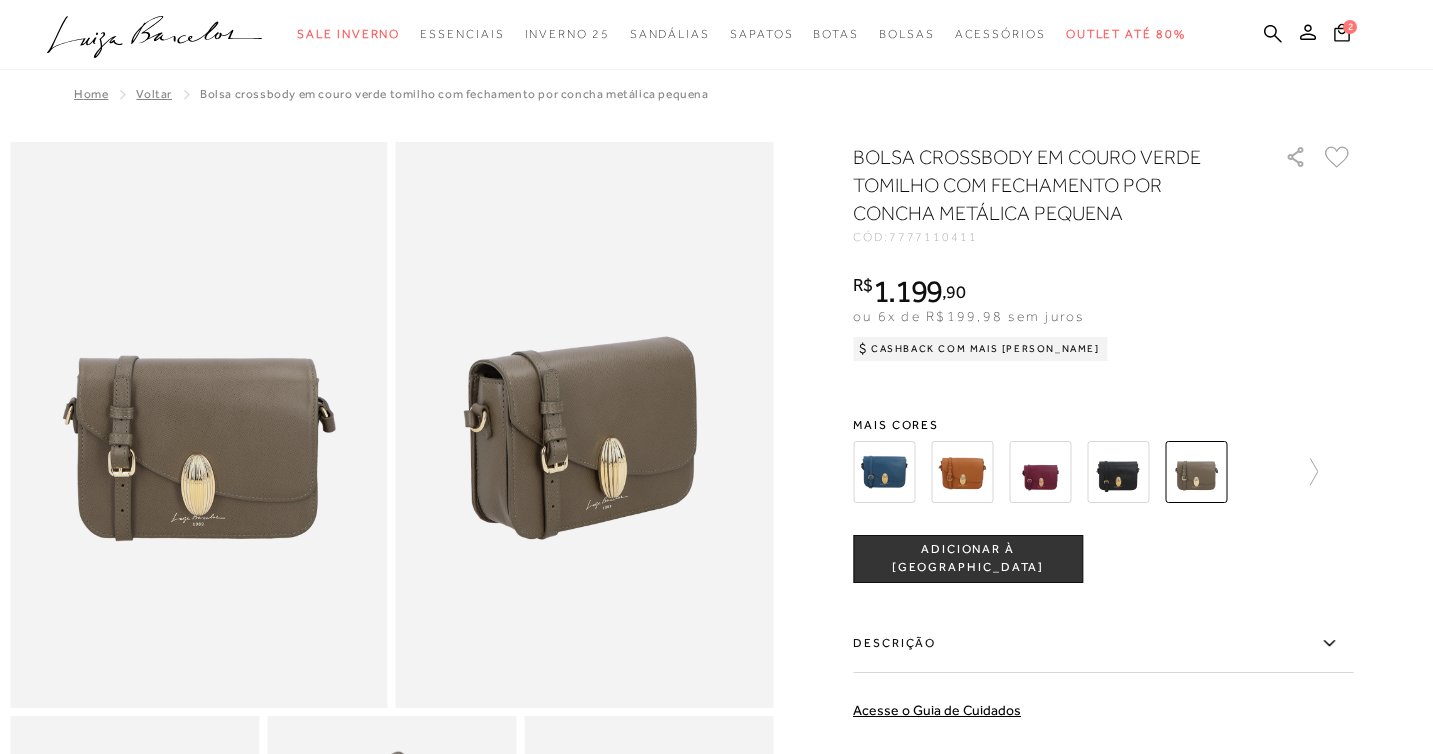 scroll, scrollTop: 0, scrollLeft: 0, axis: both 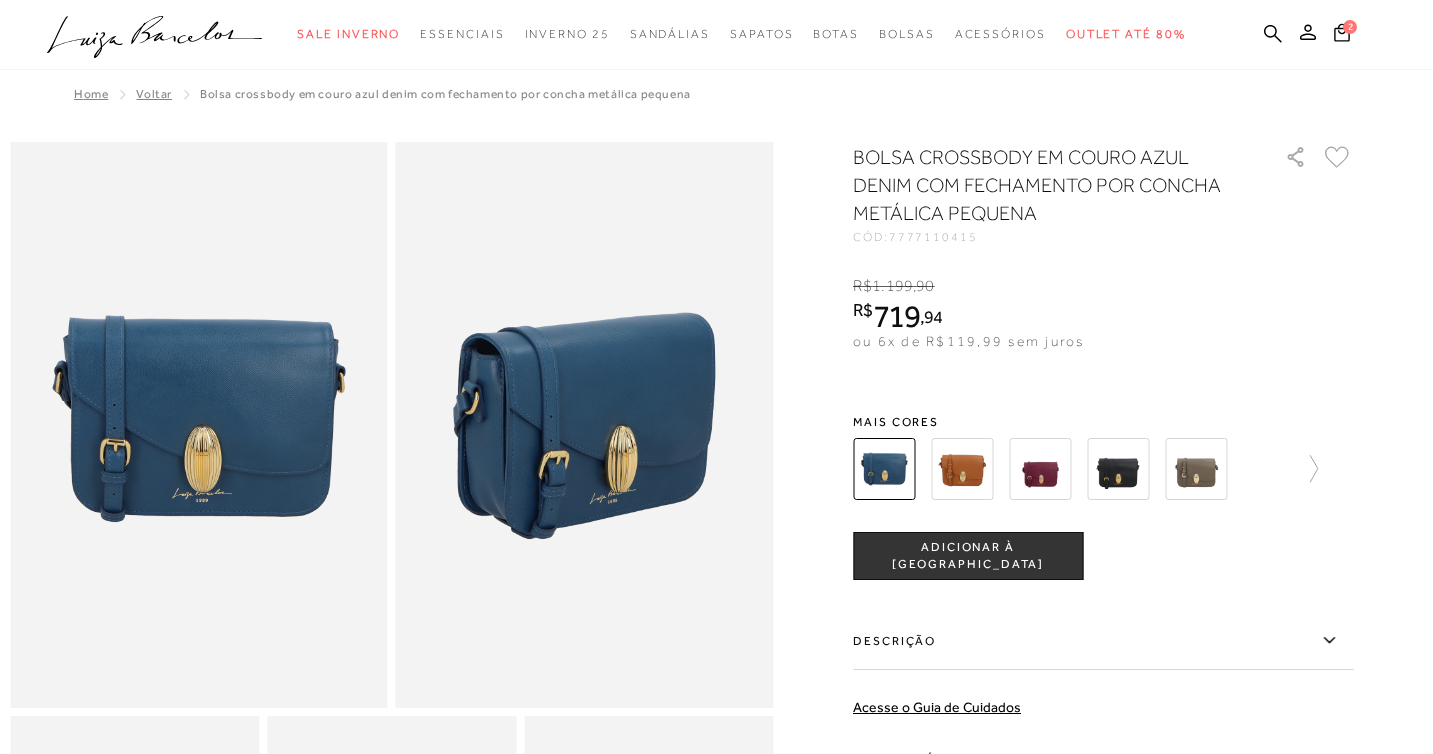 click at bounding box center (884, 469) 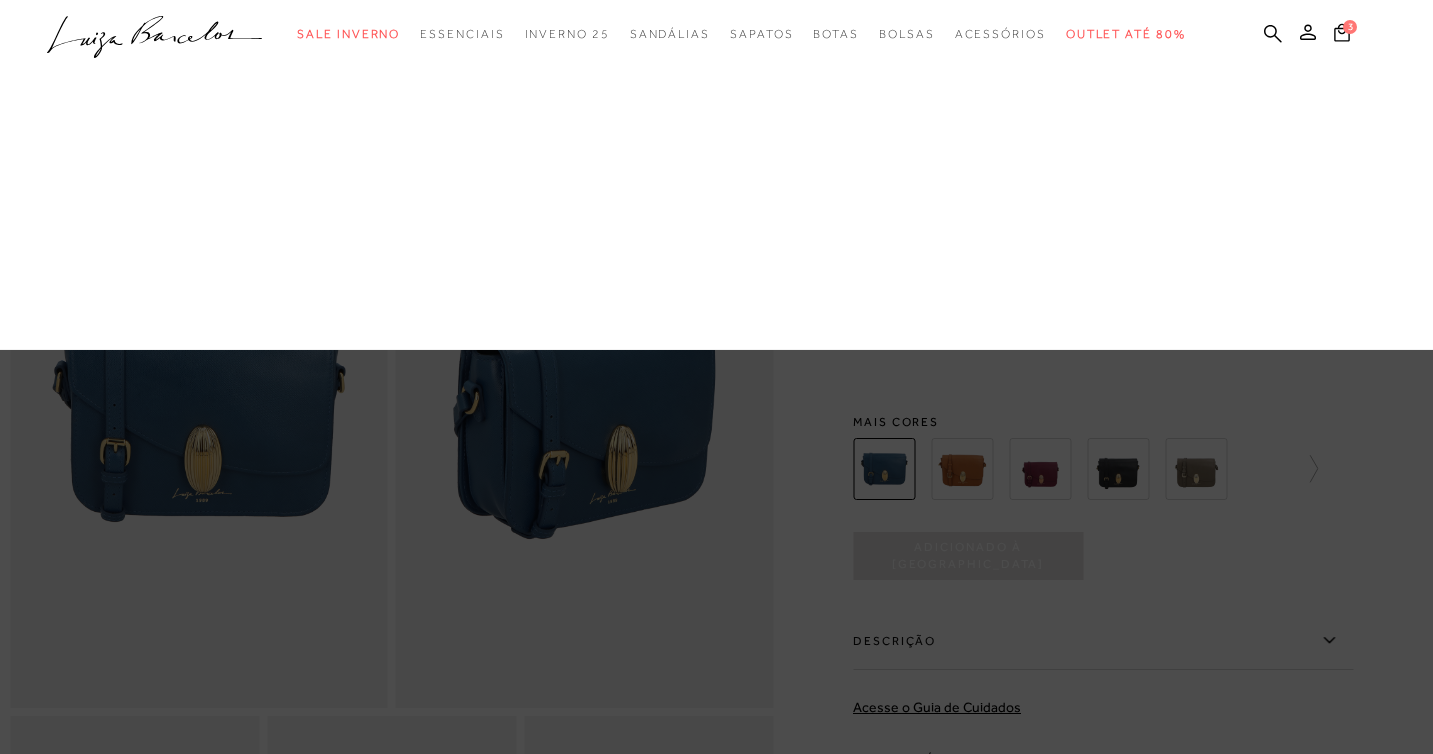 scroll, scrollTop: 0, scrollLeft: 0, axis: both 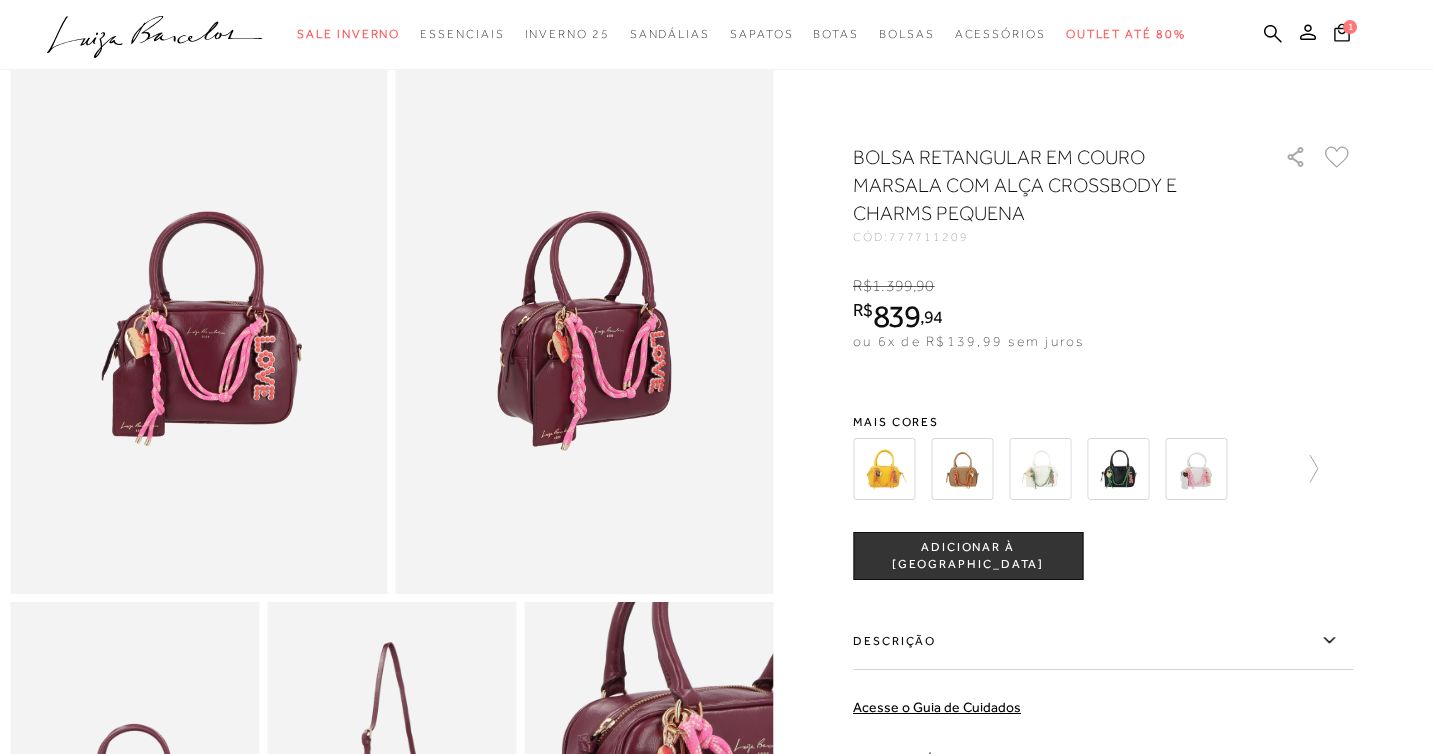 click on "ADICIONAR À [GEOGRAPHIC_DATA]" at bounding box center (968, 556) 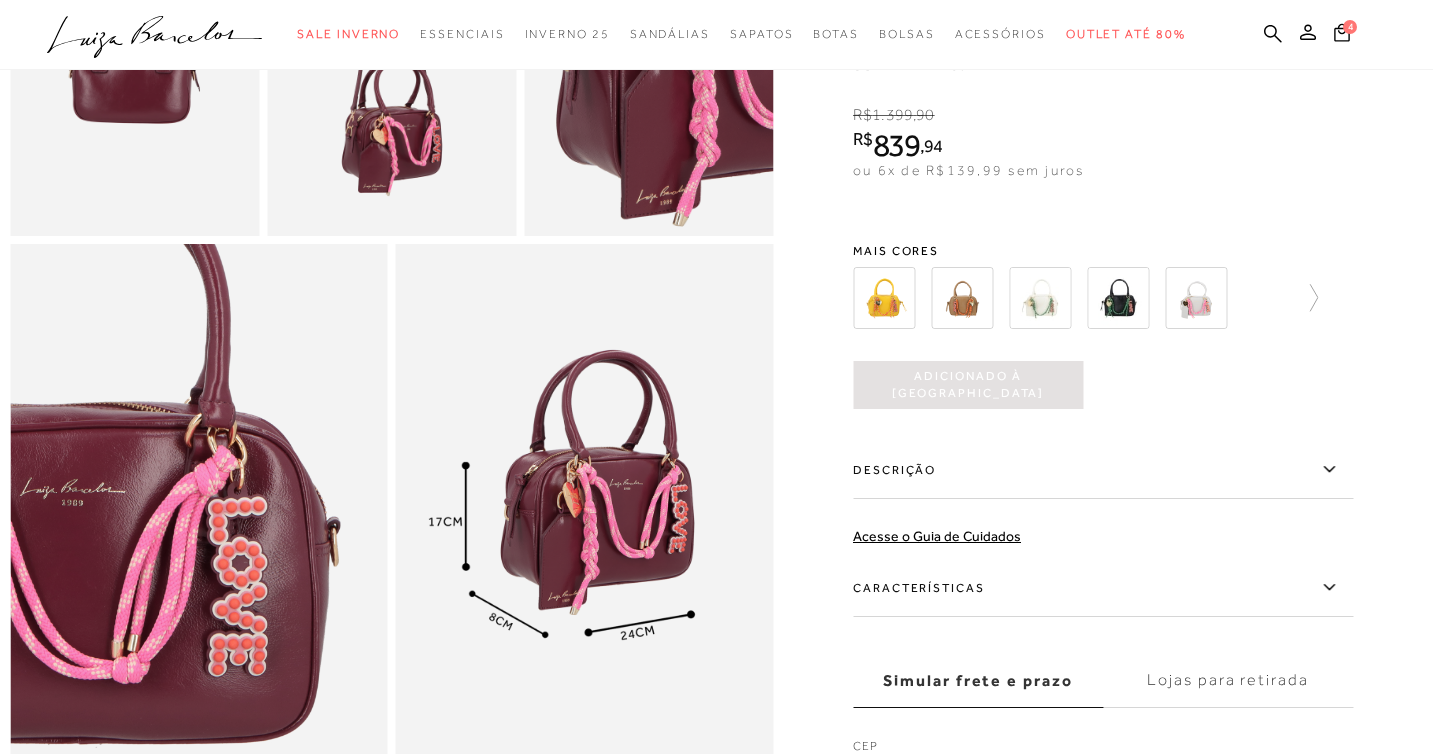 scroll, scrollTop: 0, scrollLeft: 0, axis: both 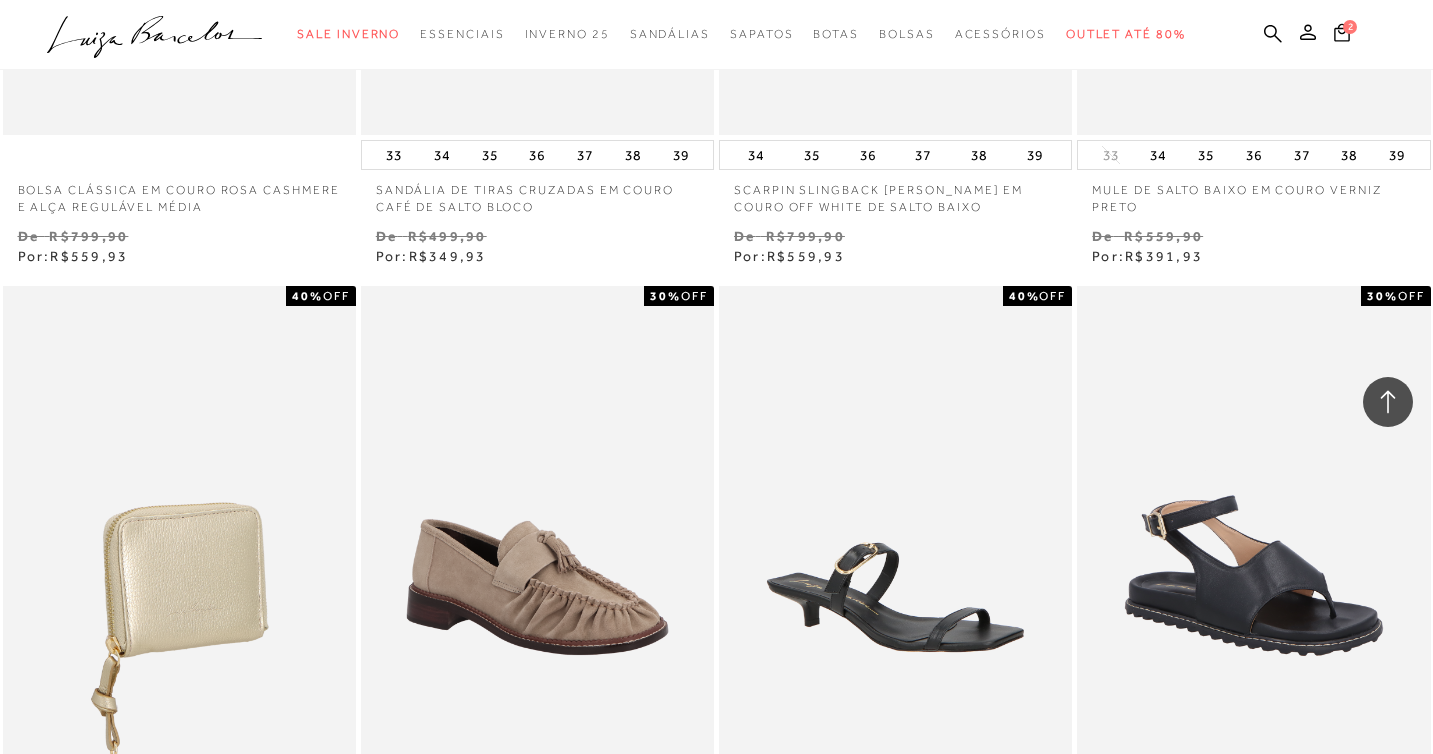 click on "MOSTRAR MAIS" at bounding box center [716, 1085] 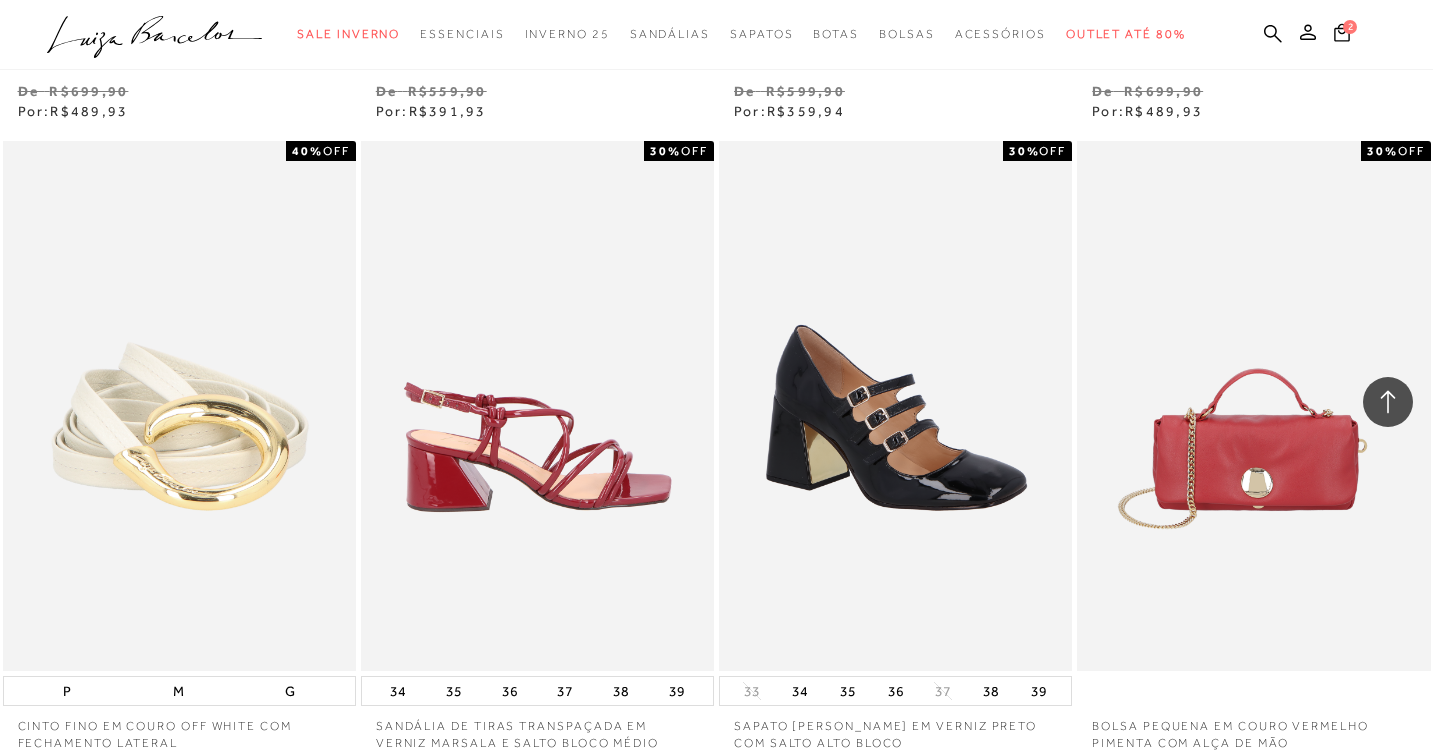 scroll, scrollTop: 75257, scrollLeft: 0, axis: vertical 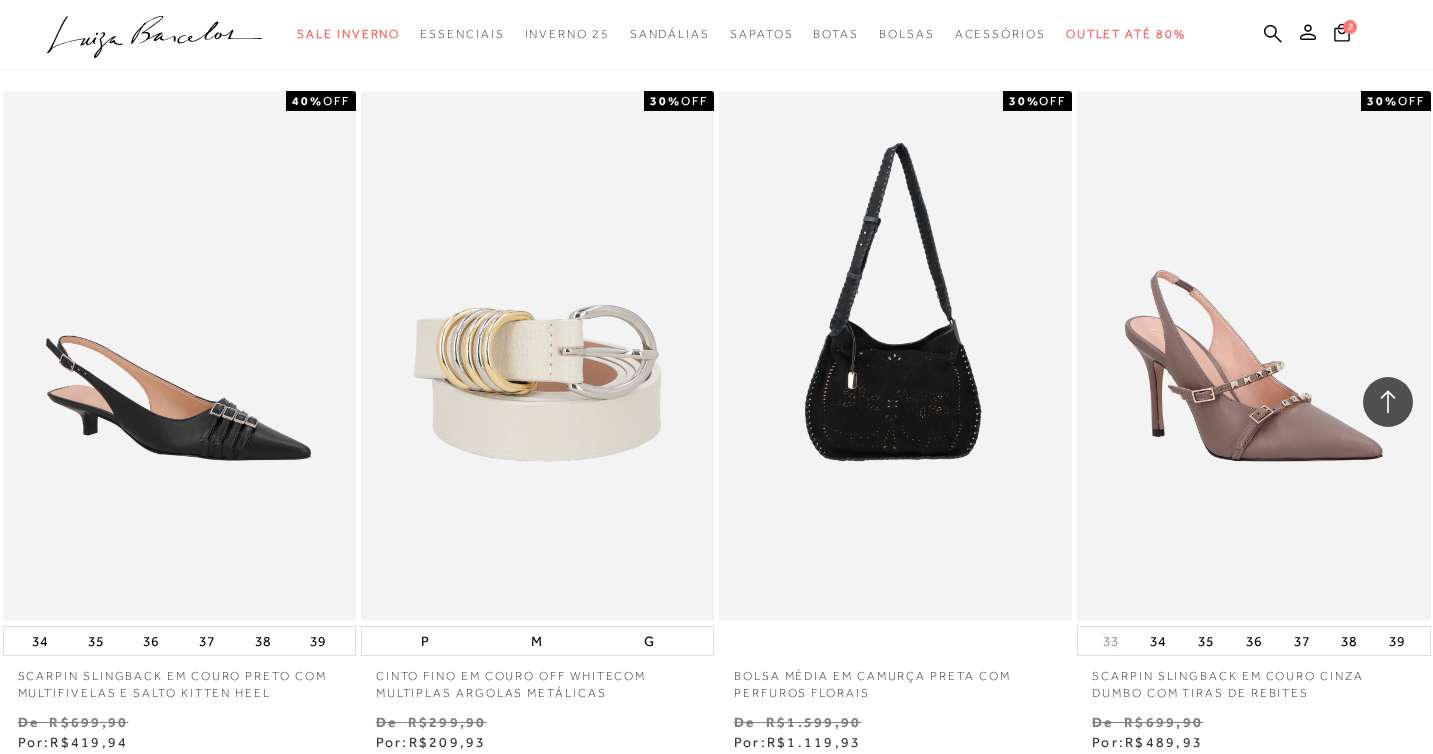 click on "MOSTRAR MAIS" at bounding box center [716, 890] 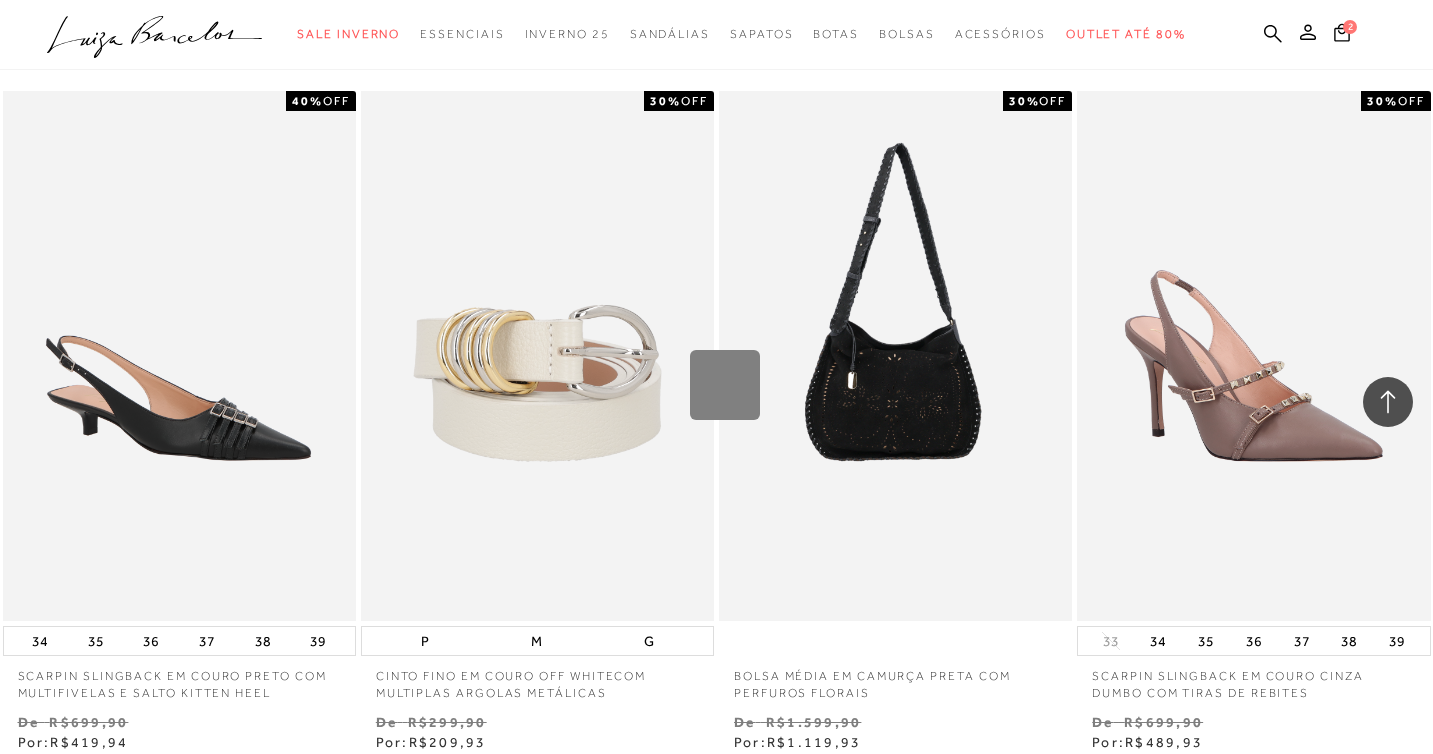 click on "Loading..." at bounding box center [716, 377] 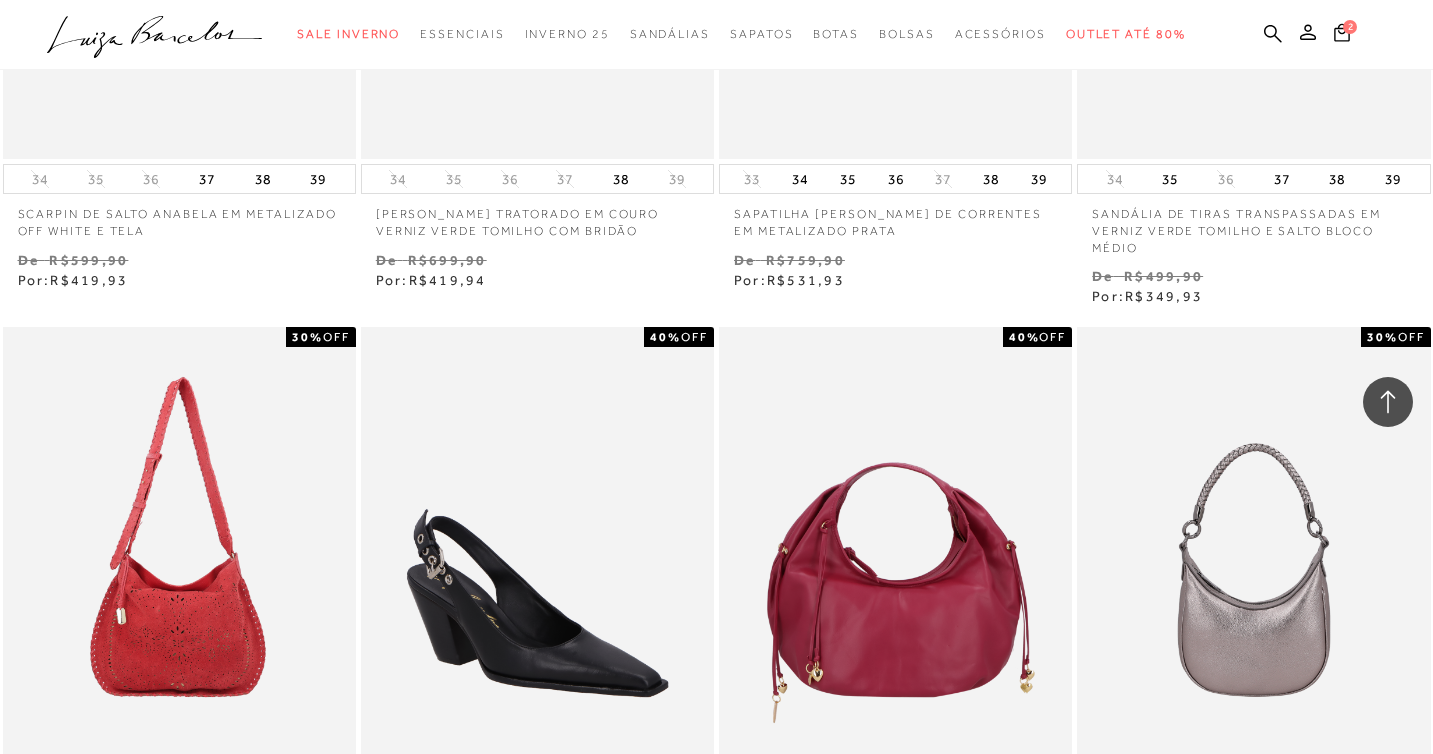 scroll, scrollTop: 81445, scrollLeft: 0, axis: vertical 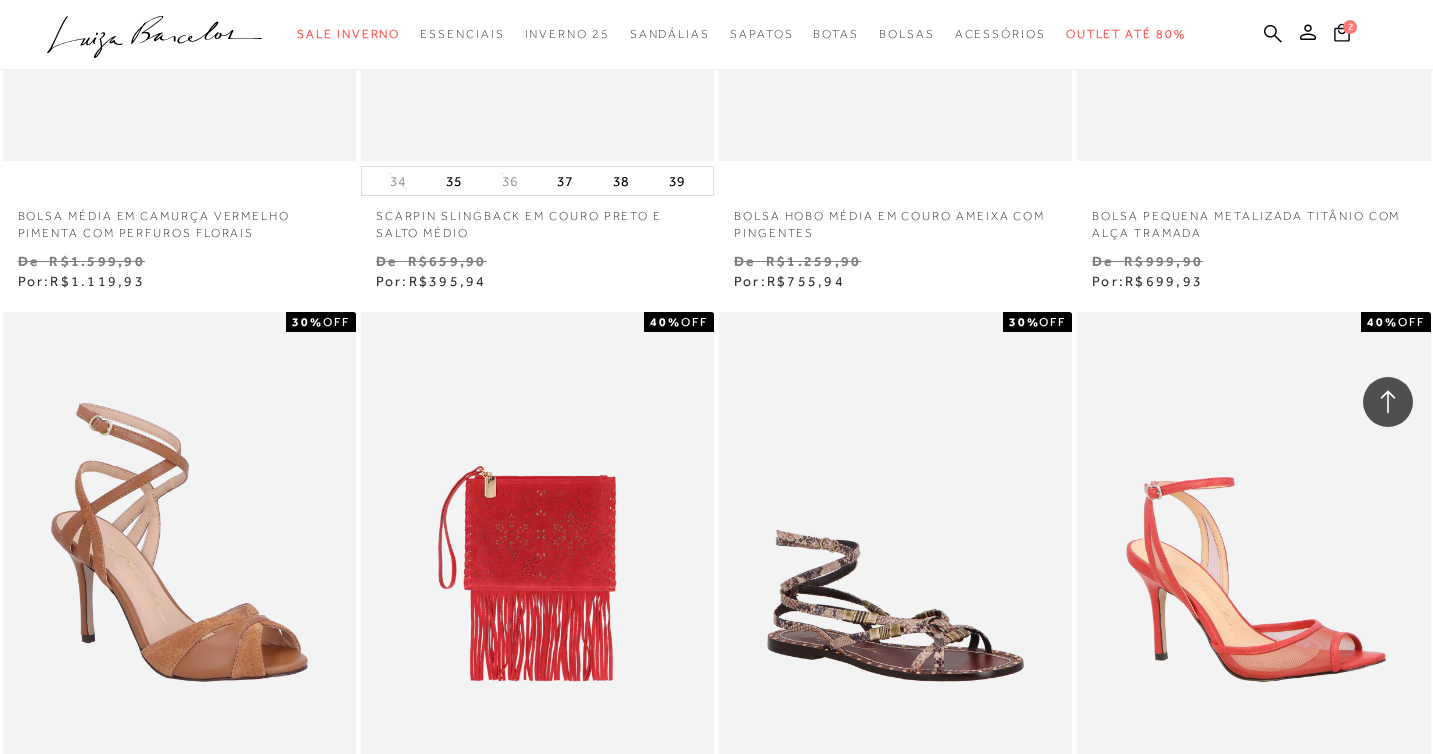 click on "MOSTRAR MAIS" at bounding box center (716, 1111) 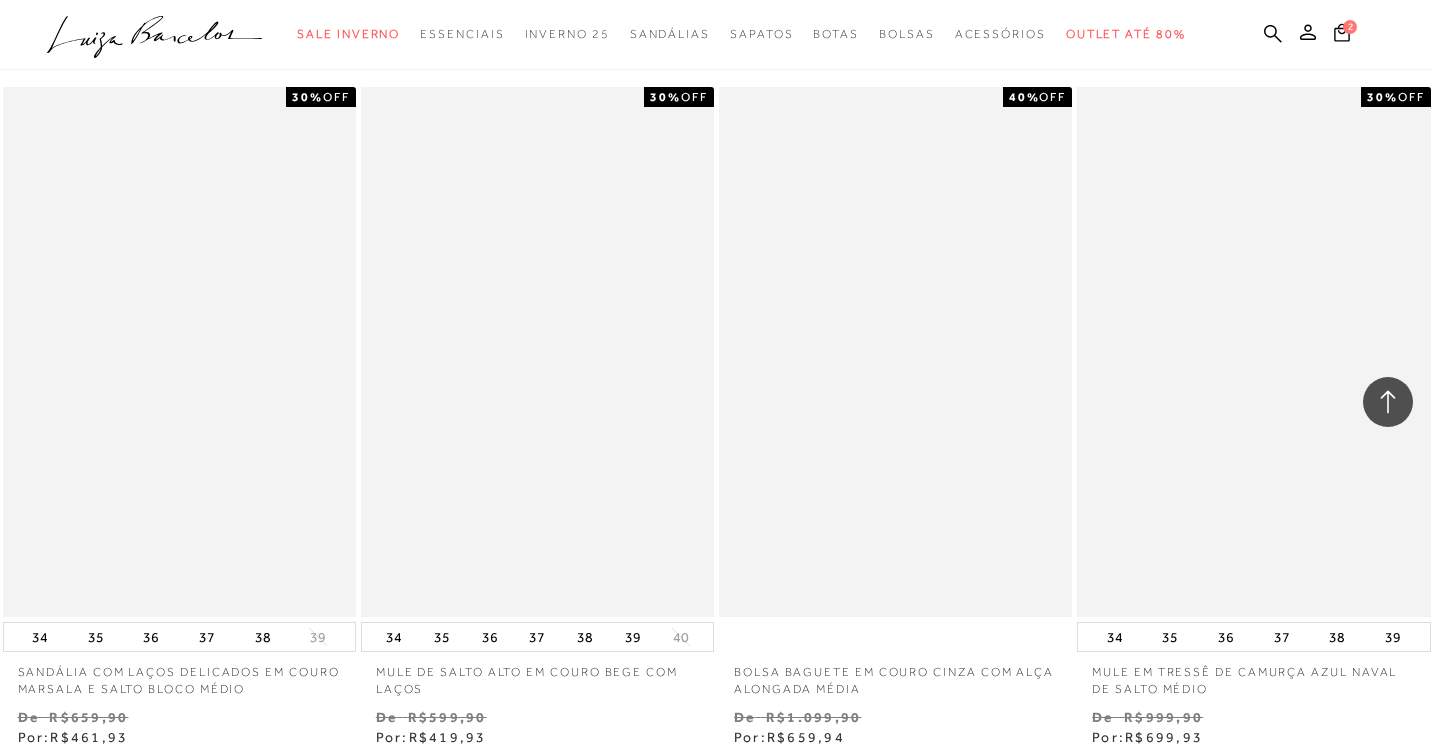scroll, scrollTop: 85806, scrollLeft: 0, axis: vertical 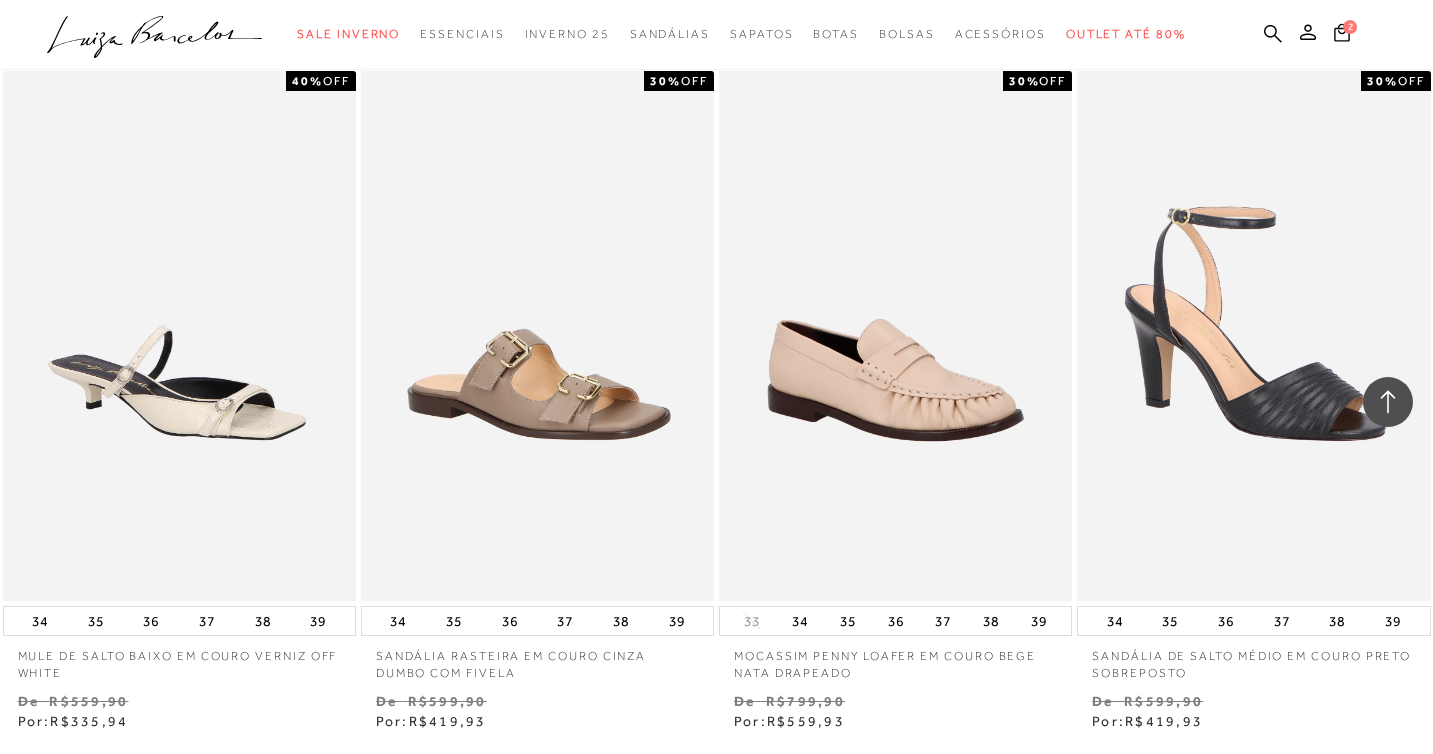 click on "MOSTRAR MAIS" at bounding box center [716, 870] 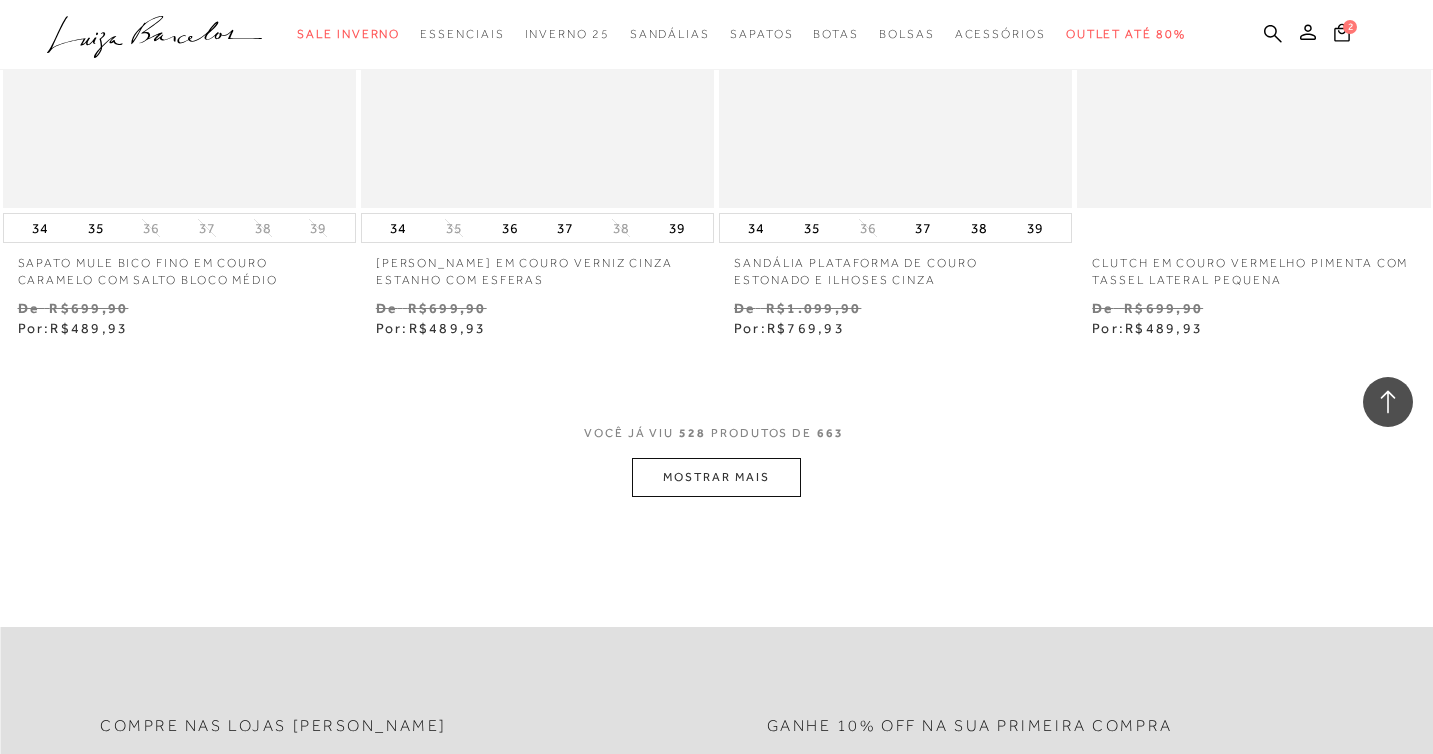 scroll, scrollTop: 89708, scrollLeft: 0, axis: vertical 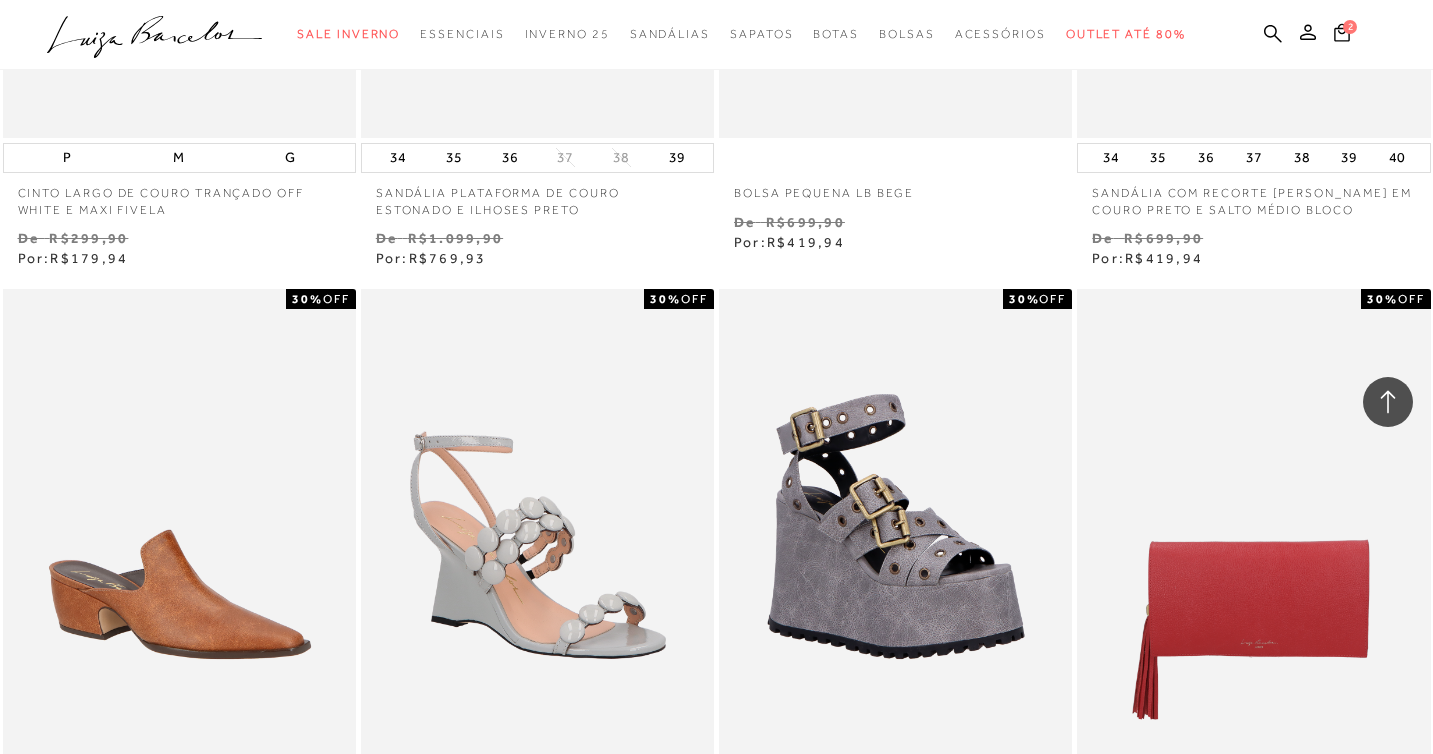 click on "MOSTRAR MAIS" at bounding box center [716, 1088] 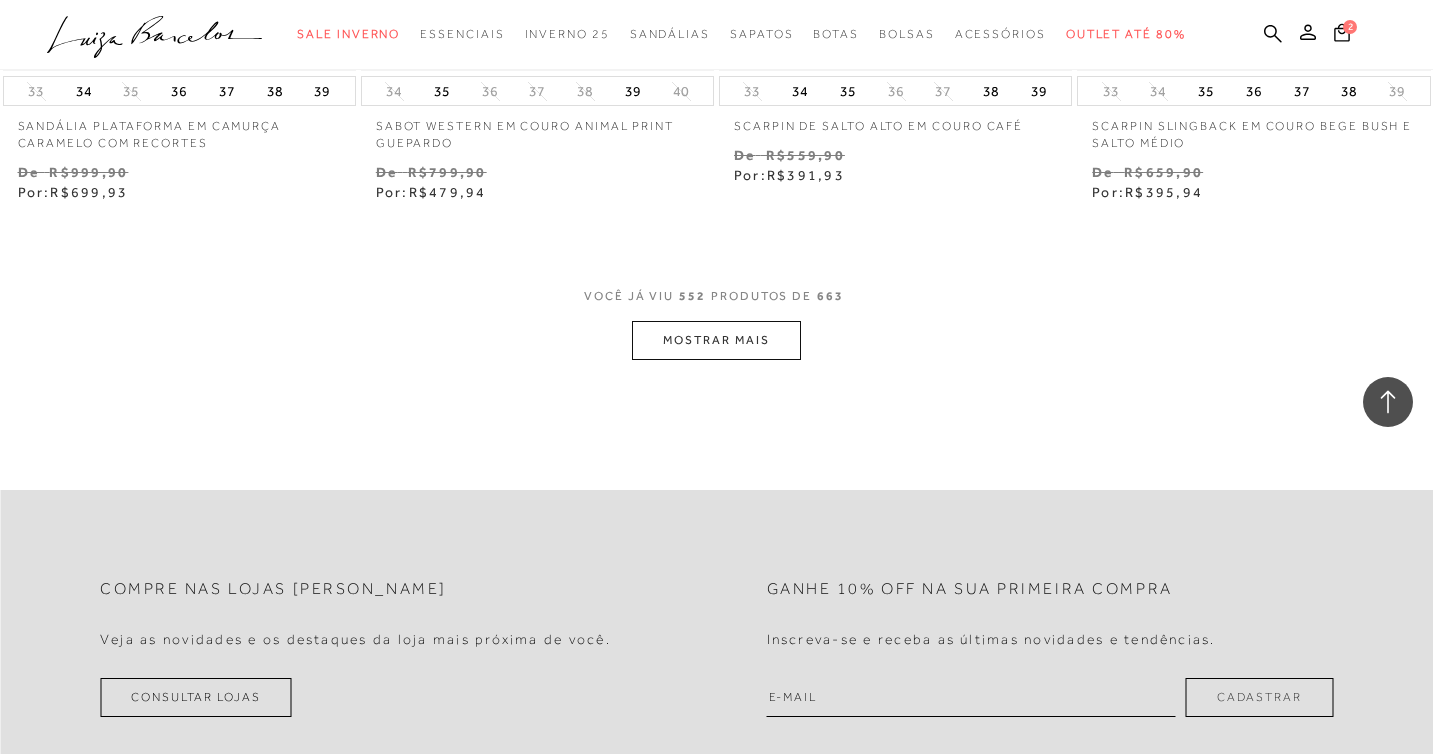 scroll, scrollTop: 94318, scrollLeft: 0, axis: vertical 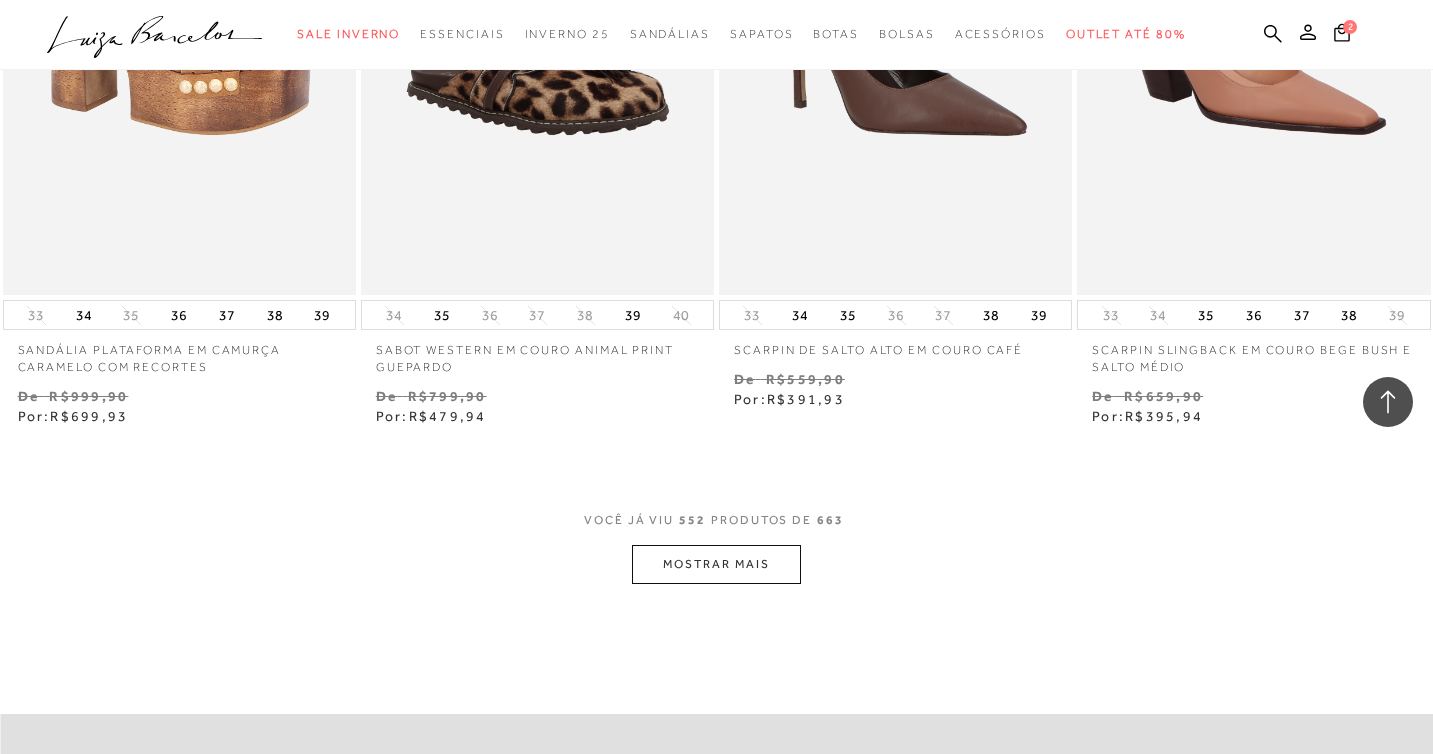 click on "MOSTRAR MAIS" at bounding box center [716, 564] 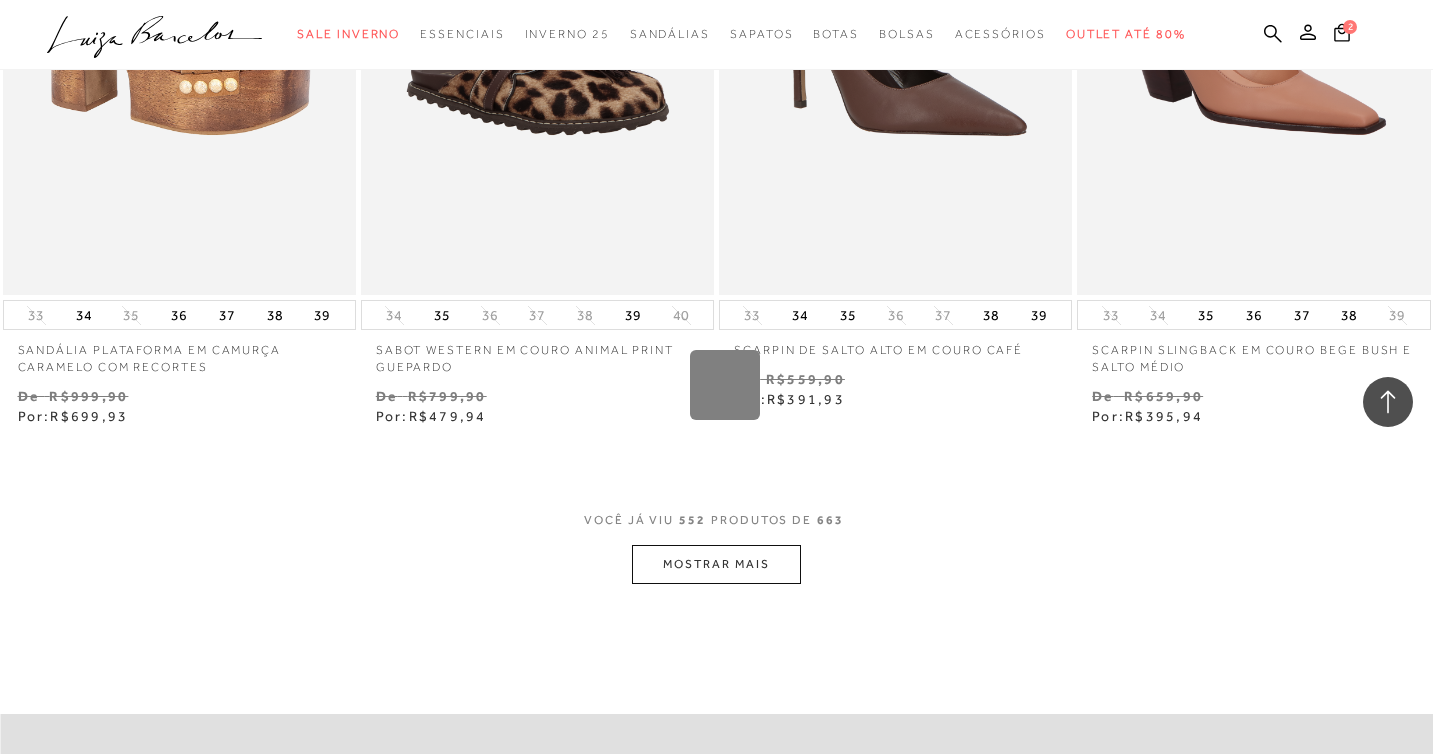 scroll, scrollTop: 93922, scrollLeft: 0, axis: vertical 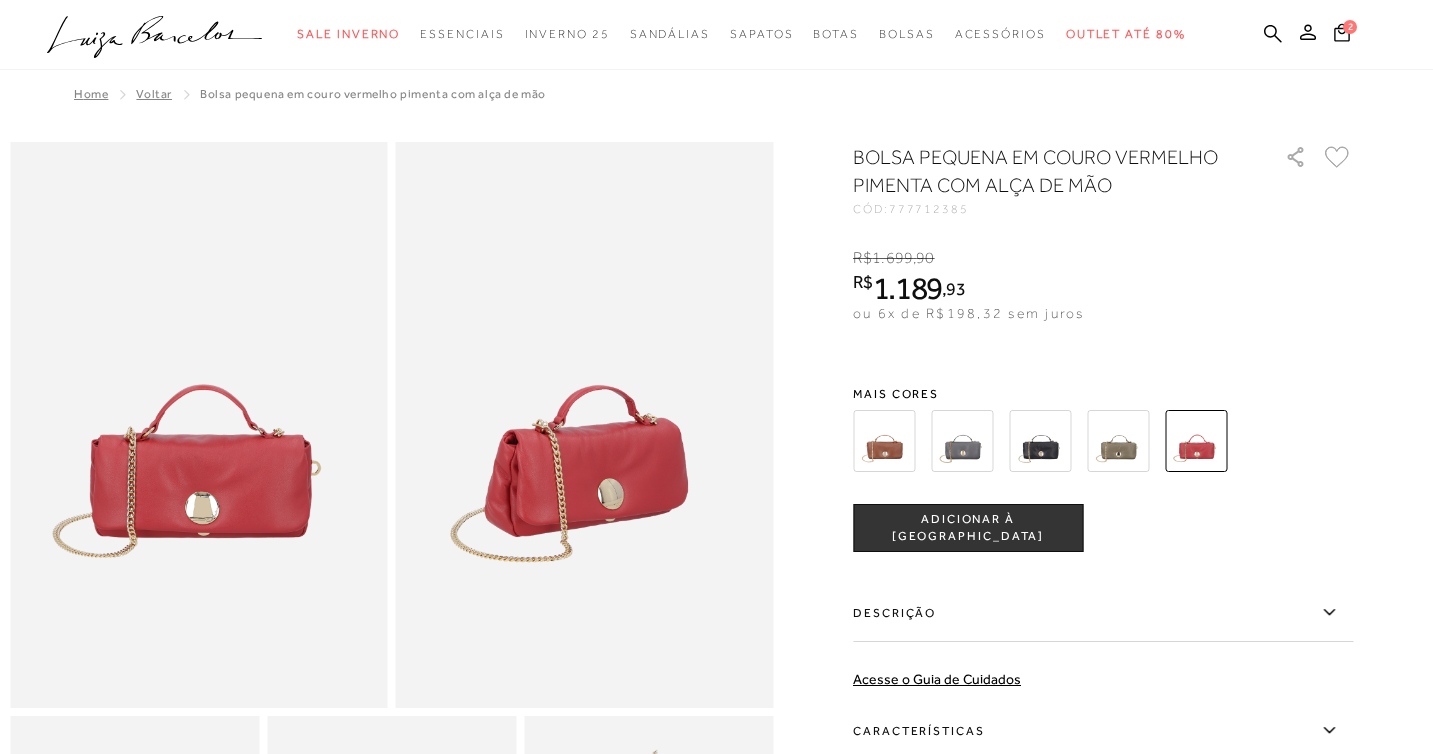 click at bounding box center (962, 441) 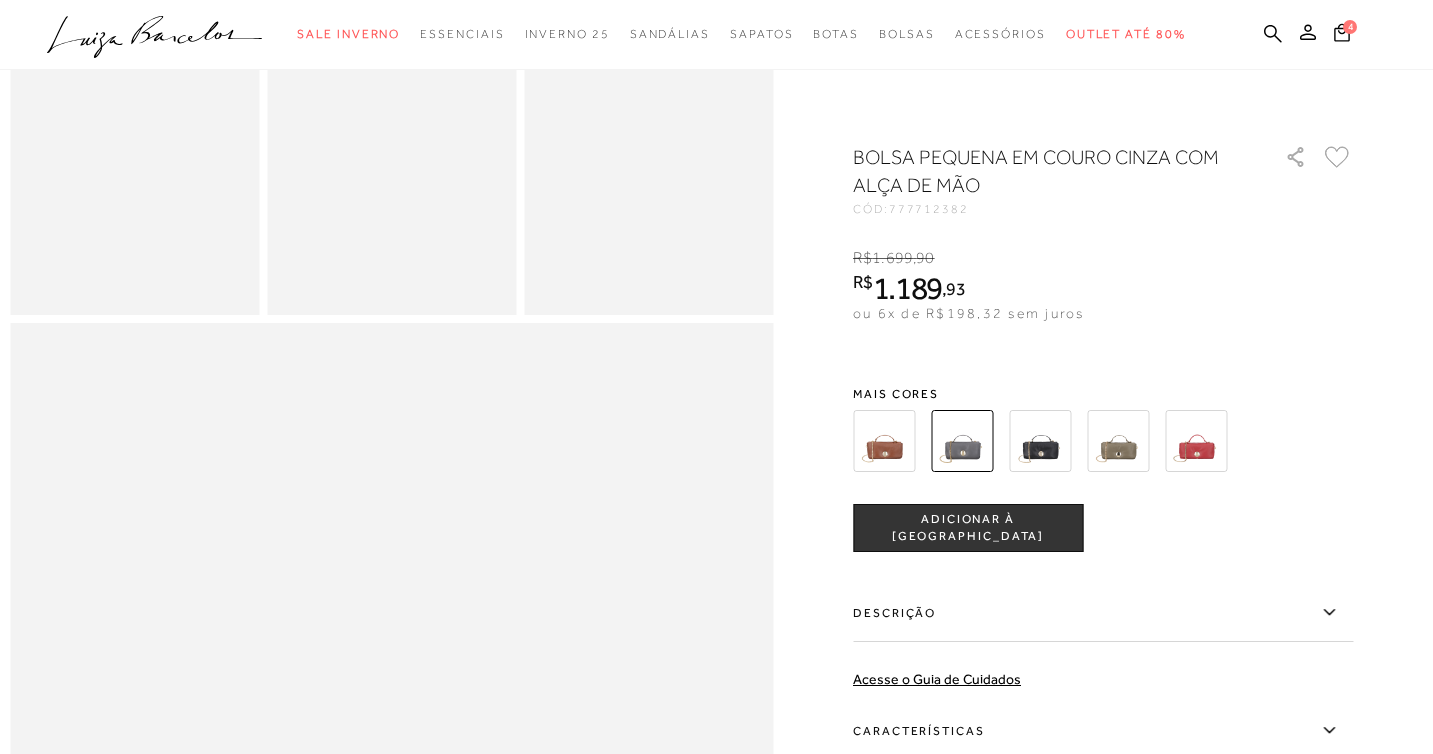scroll, scrollTop: 0, scrollLeft: 0, axis: both 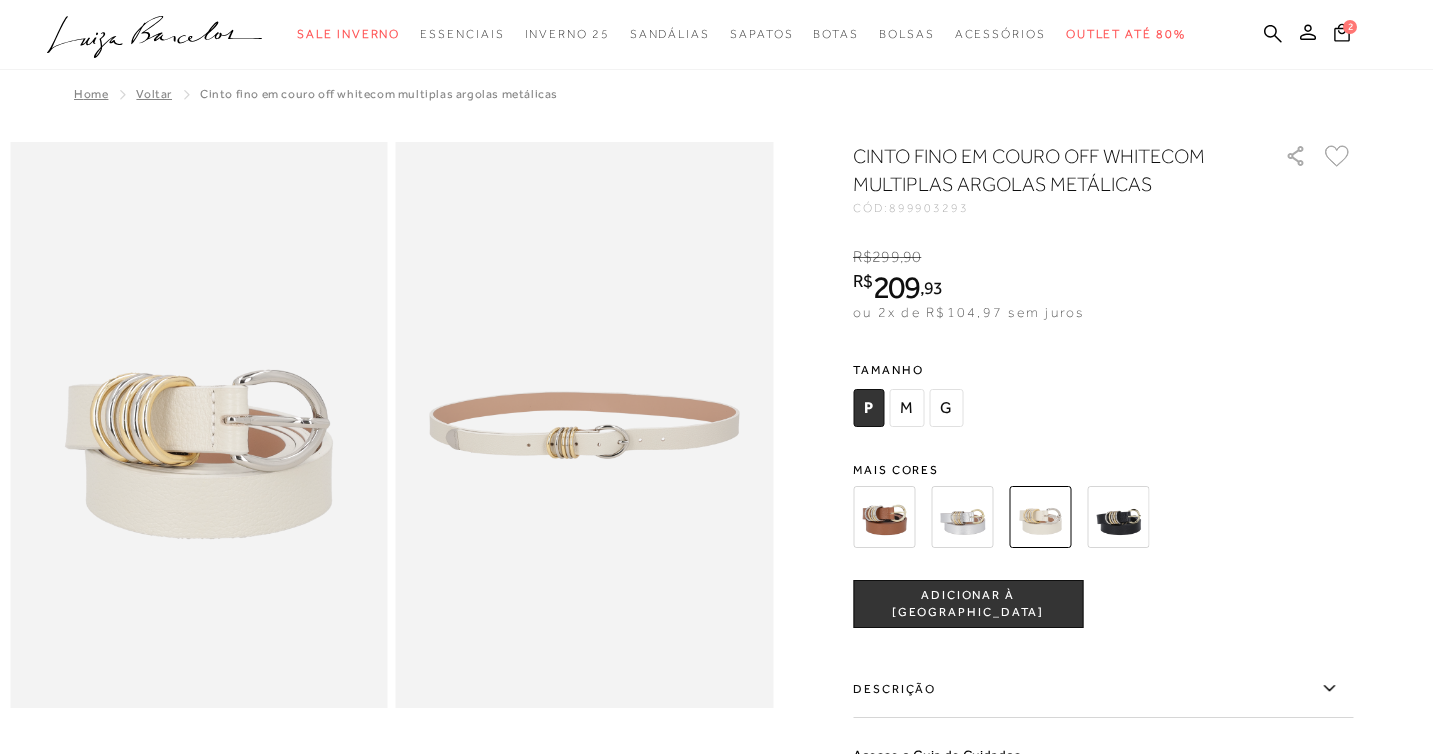 click on "M" at bounding box center [906, 408] 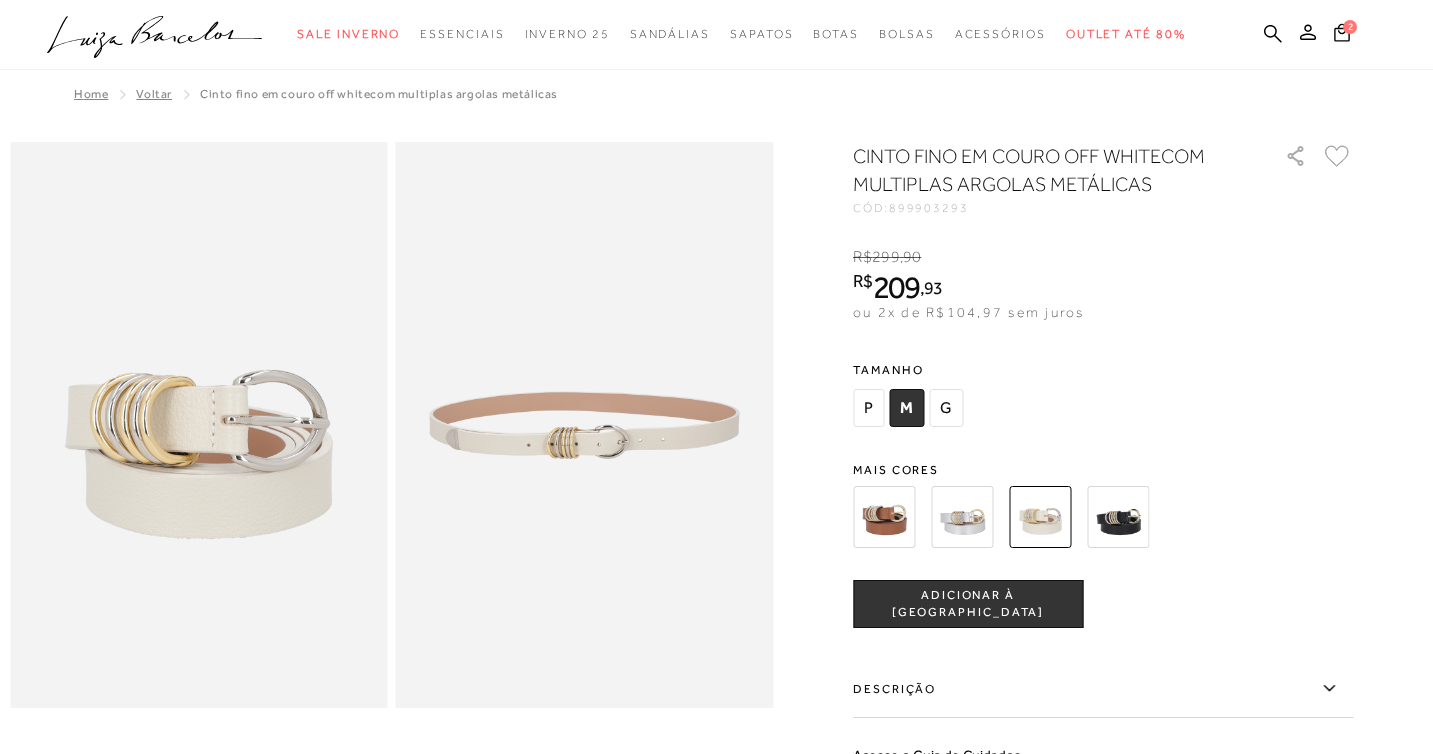 click on "ADICIONAR À SACOLA" at bounding box center [968, 604] 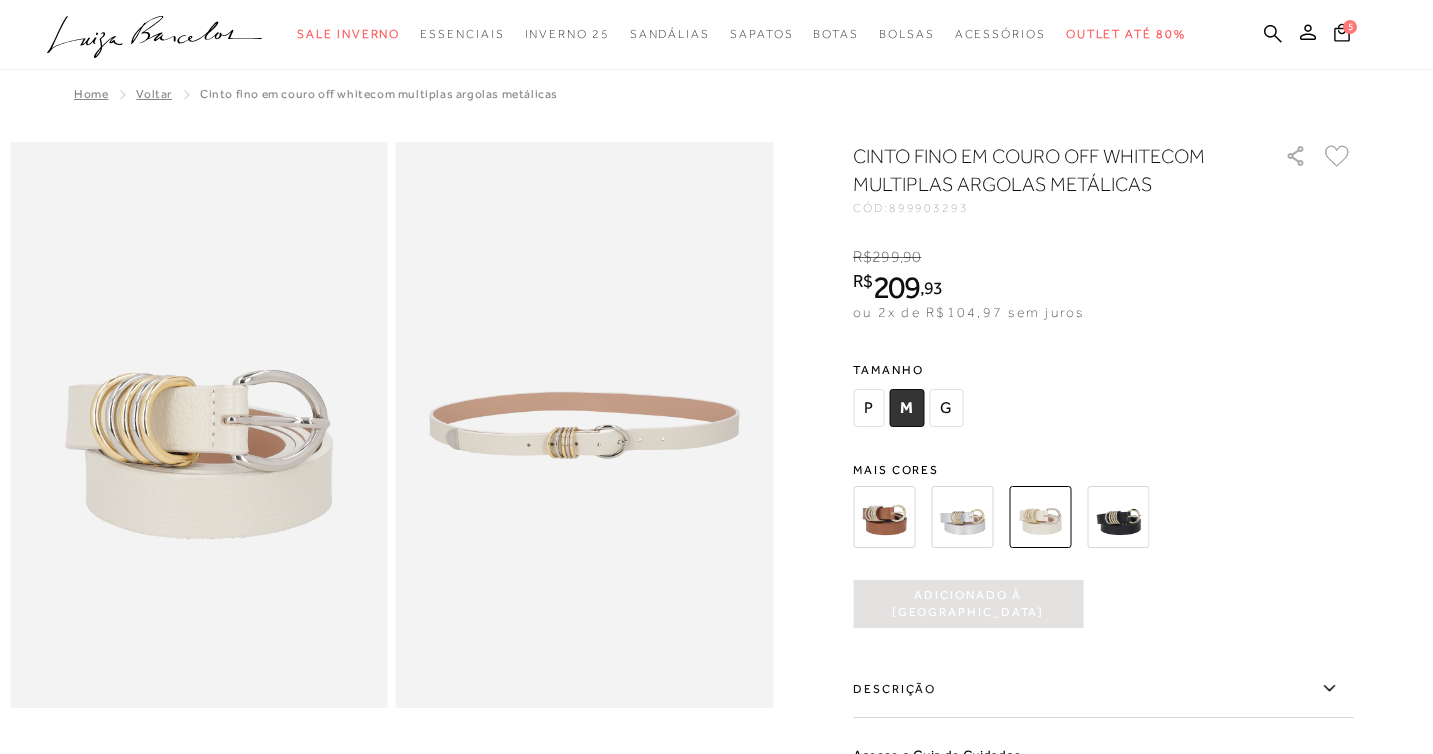 click at bounding box center (884, 517) 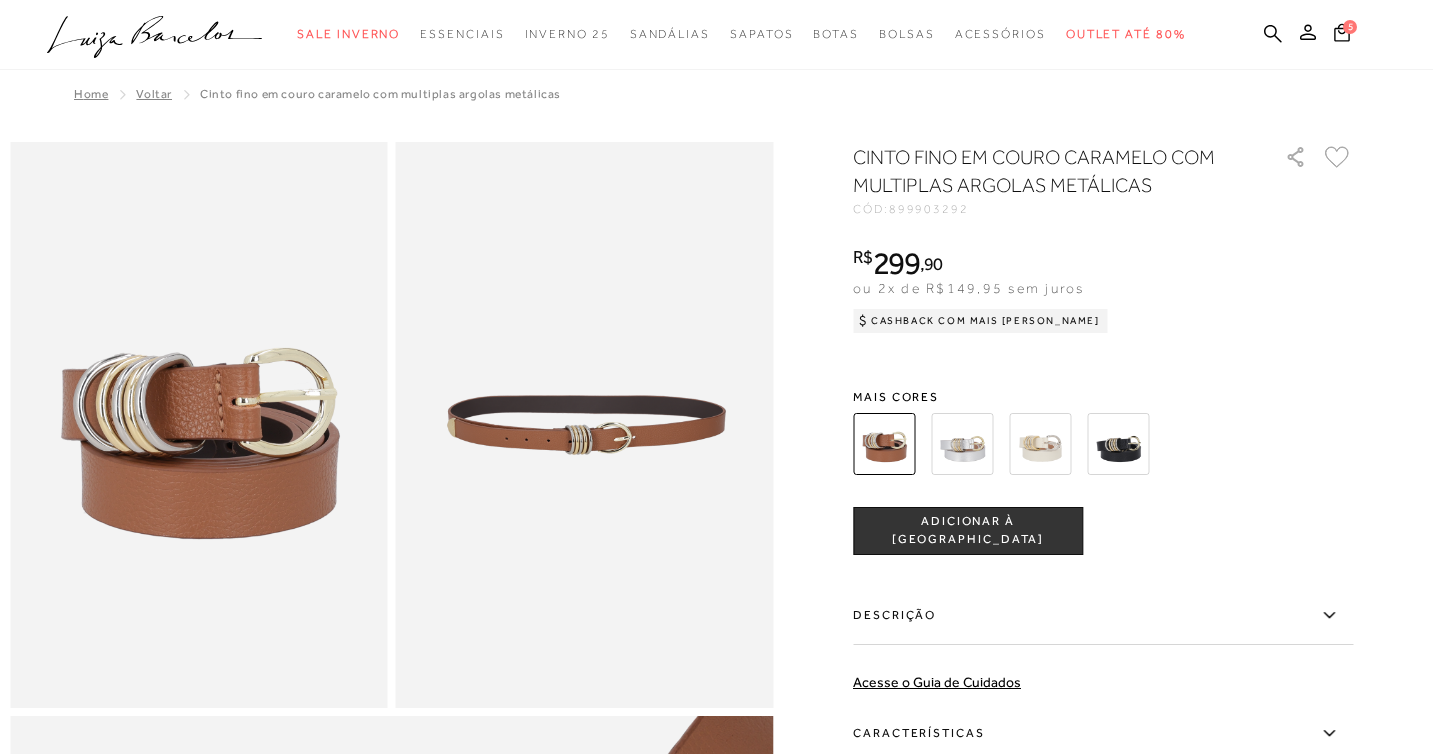 scroll, scrollTop: 0, scrollLeft: 0, axis: both 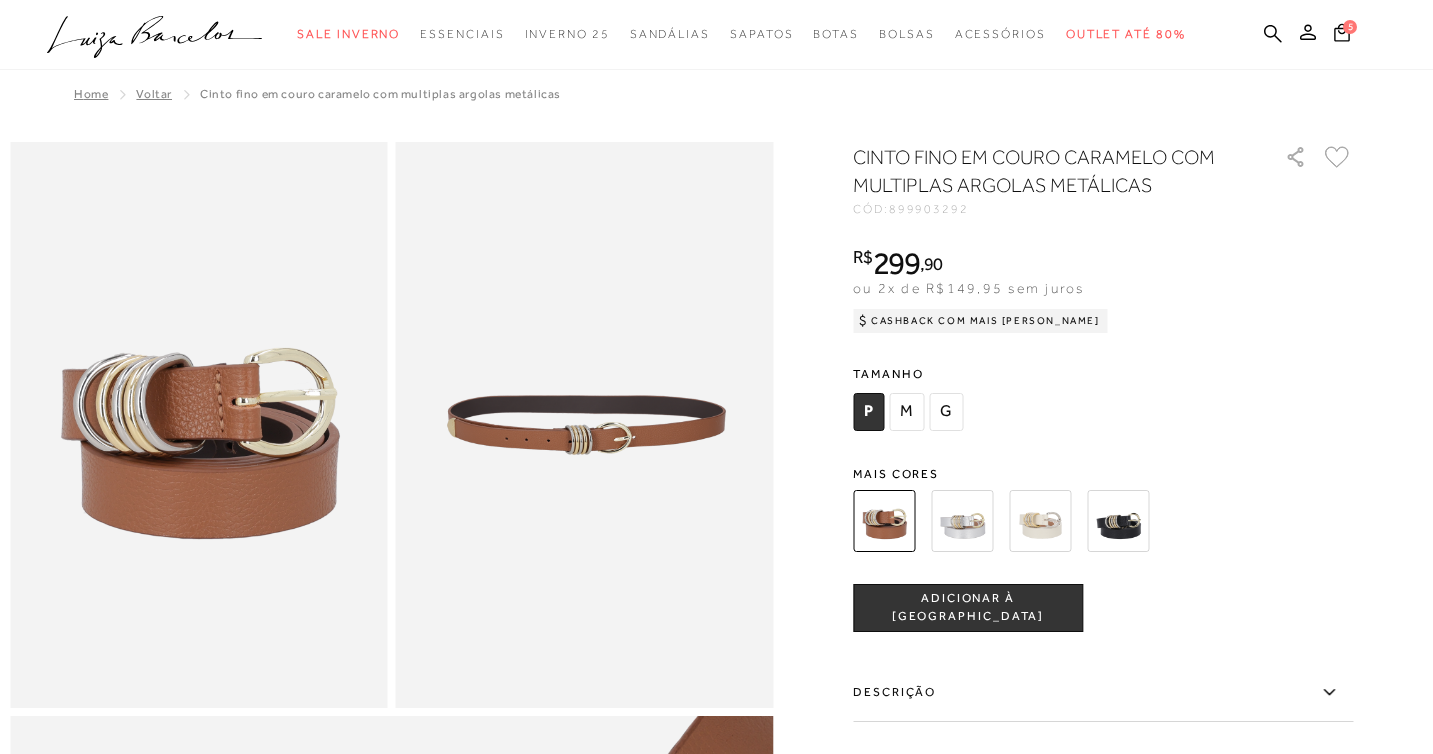click at bounding box center [962, 521] 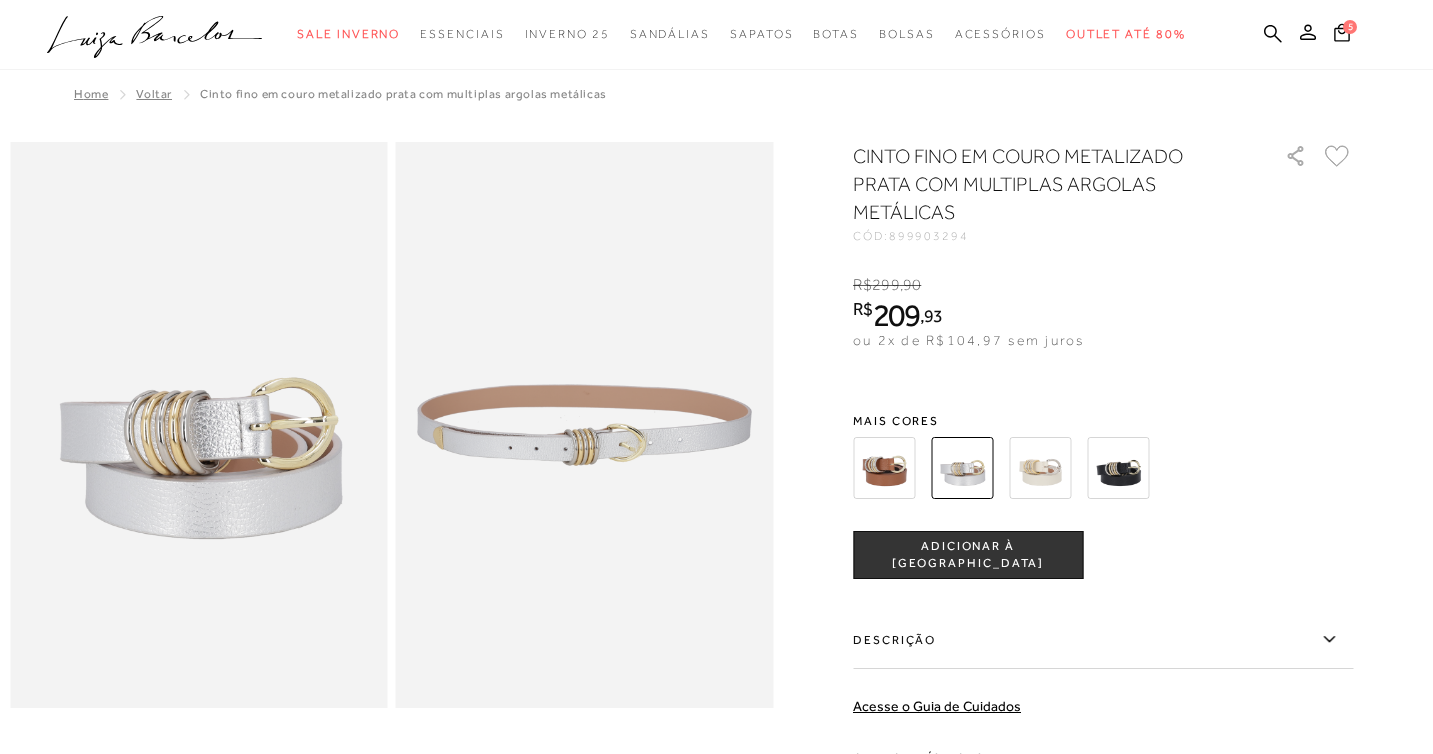 scroll, scrollTop: 0, scrollLeft: 0, axis: both 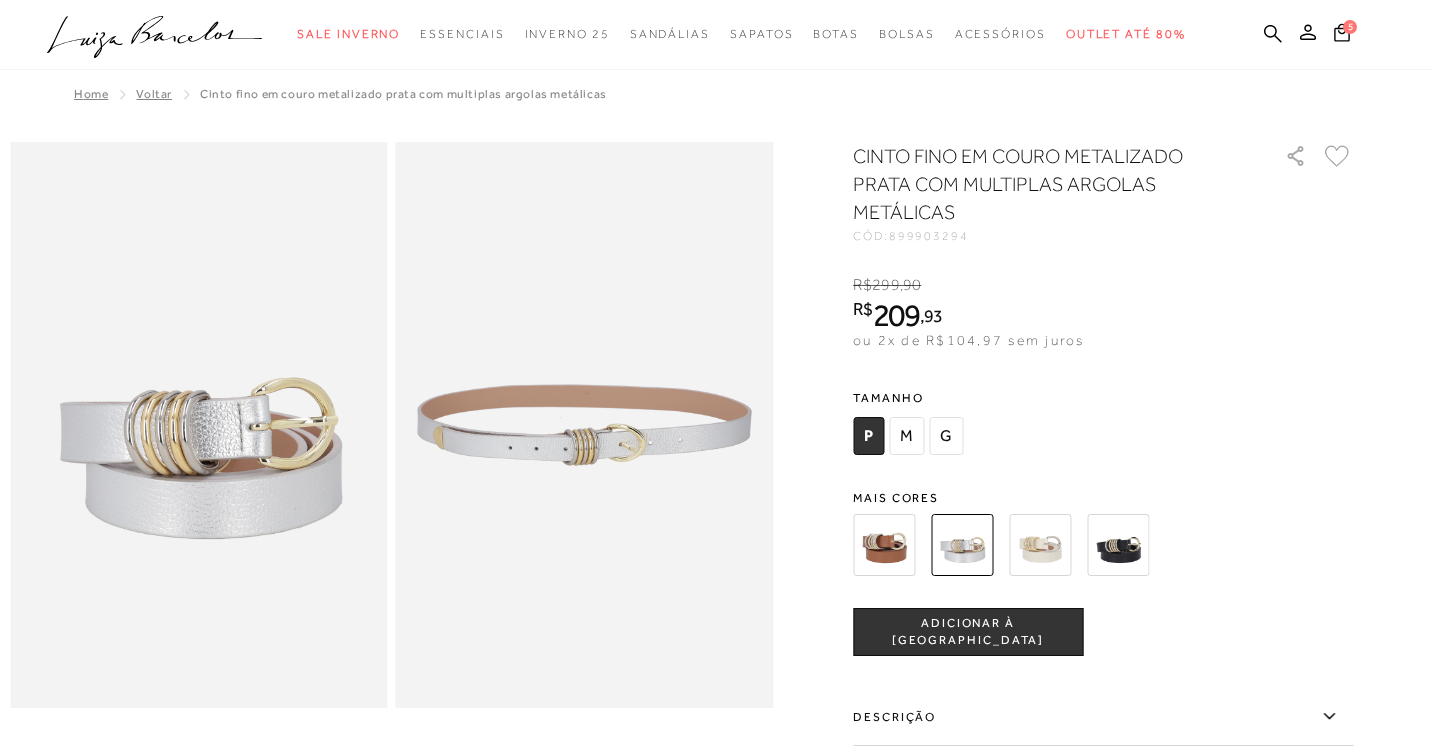 click at bounding box center (1118, 545) 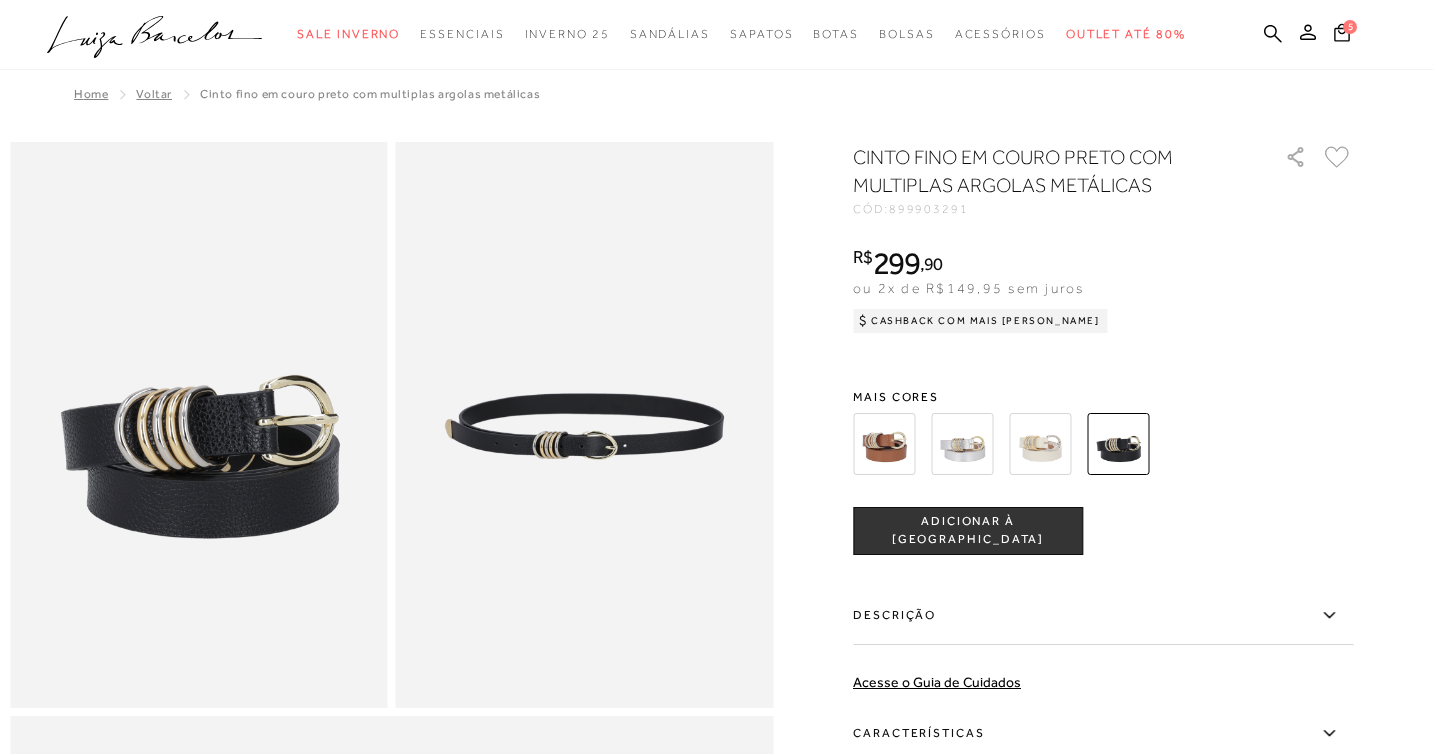 scroll, scrollTop: 0, scrollLeft: 0, axis: both 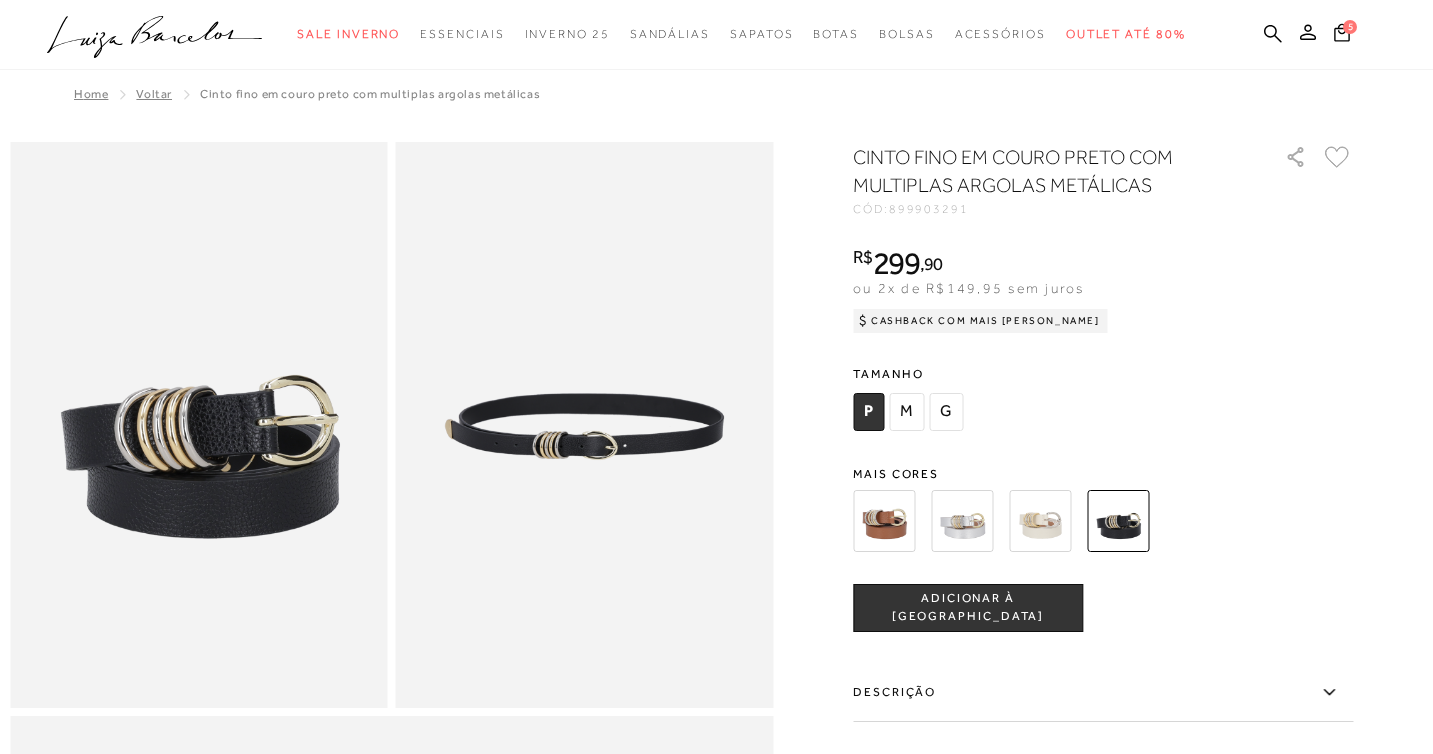 click at bounding box center [1040, 521] 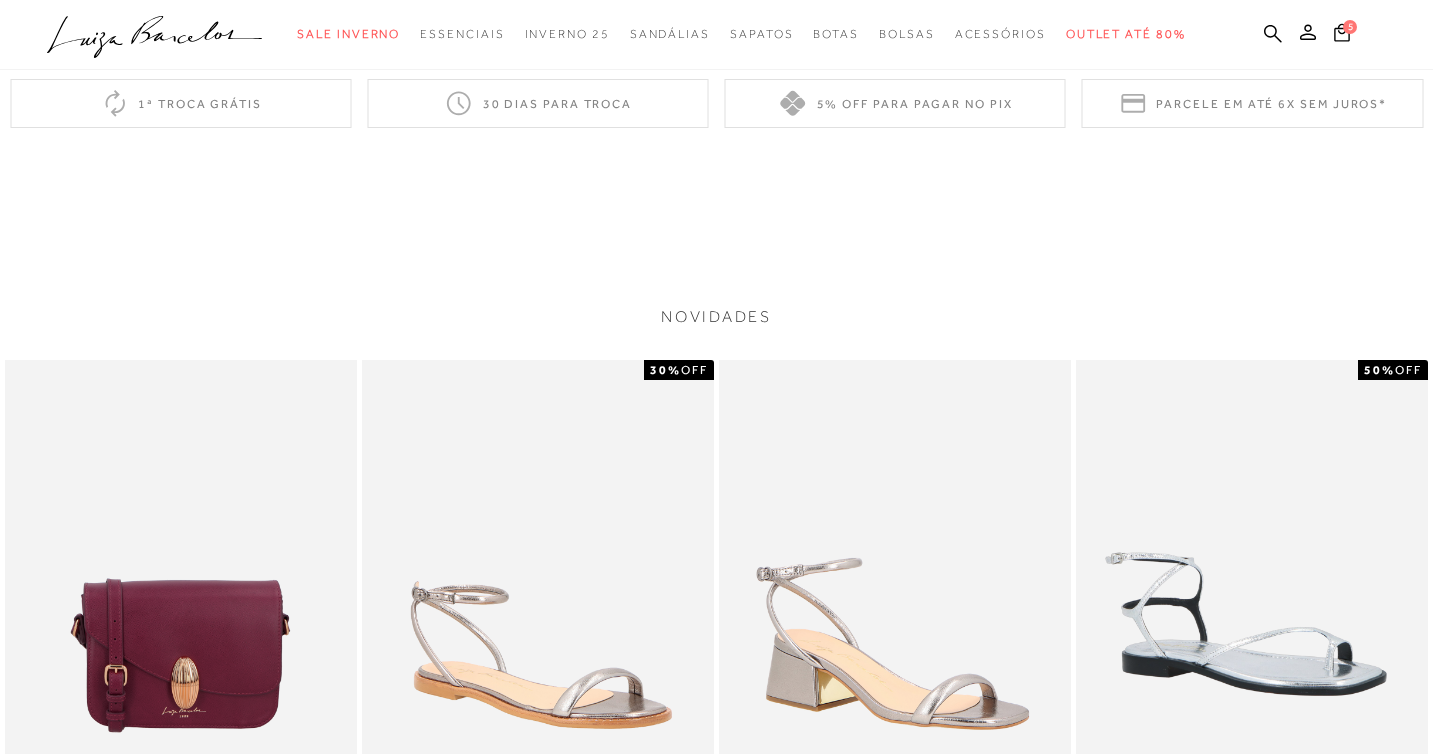 scroll, scrollTop: 832, scrollLeft: 0, axis: vertical 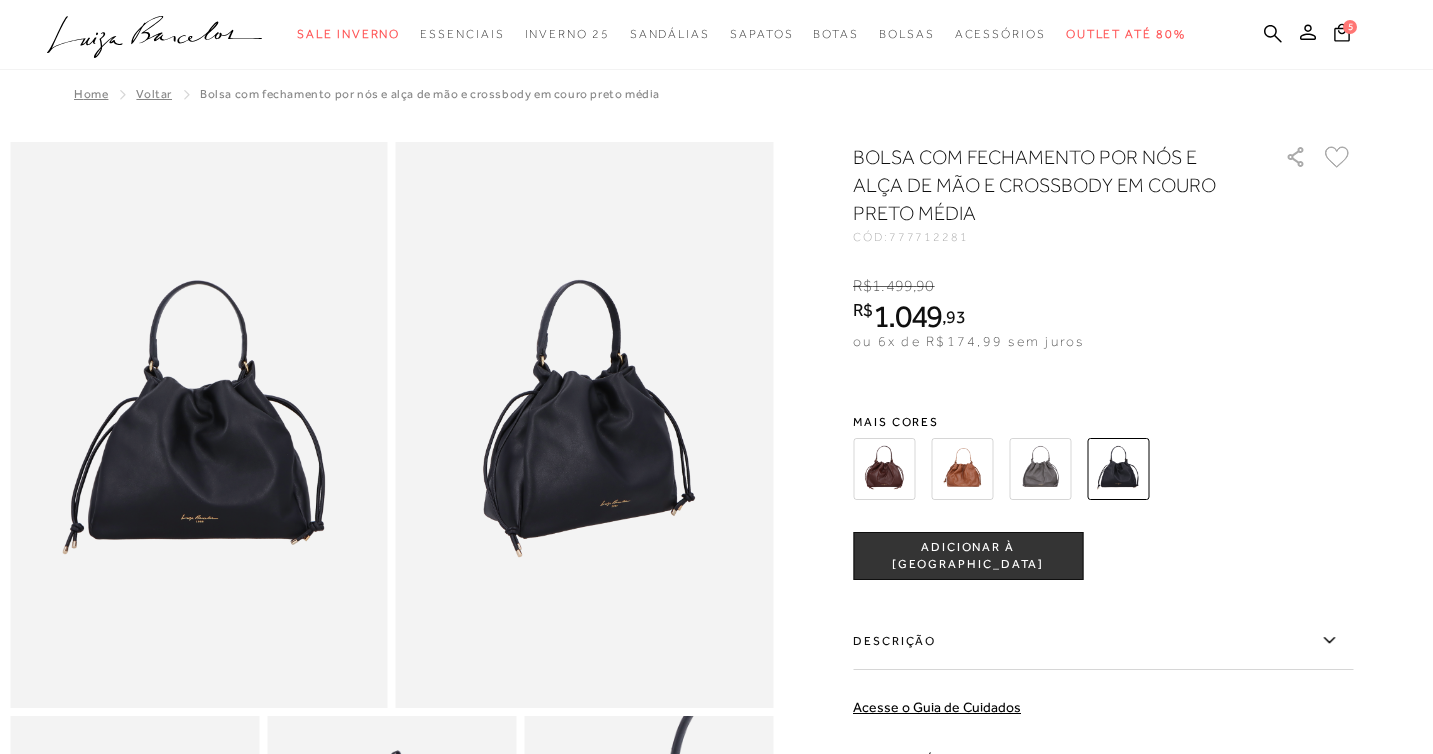 click at bounding box center (1040, 469) 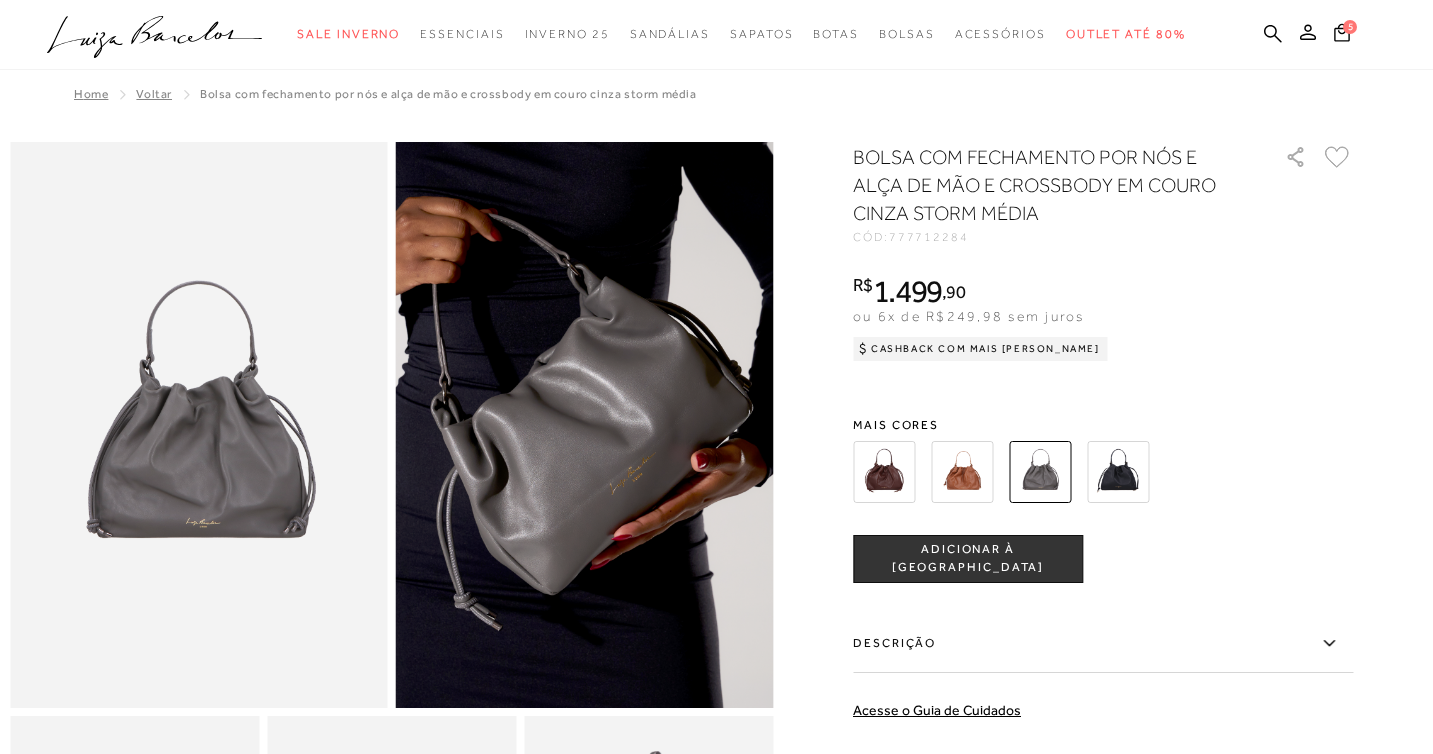 scroll, scrollTop: 0, scrollLeft: 0, axis: both 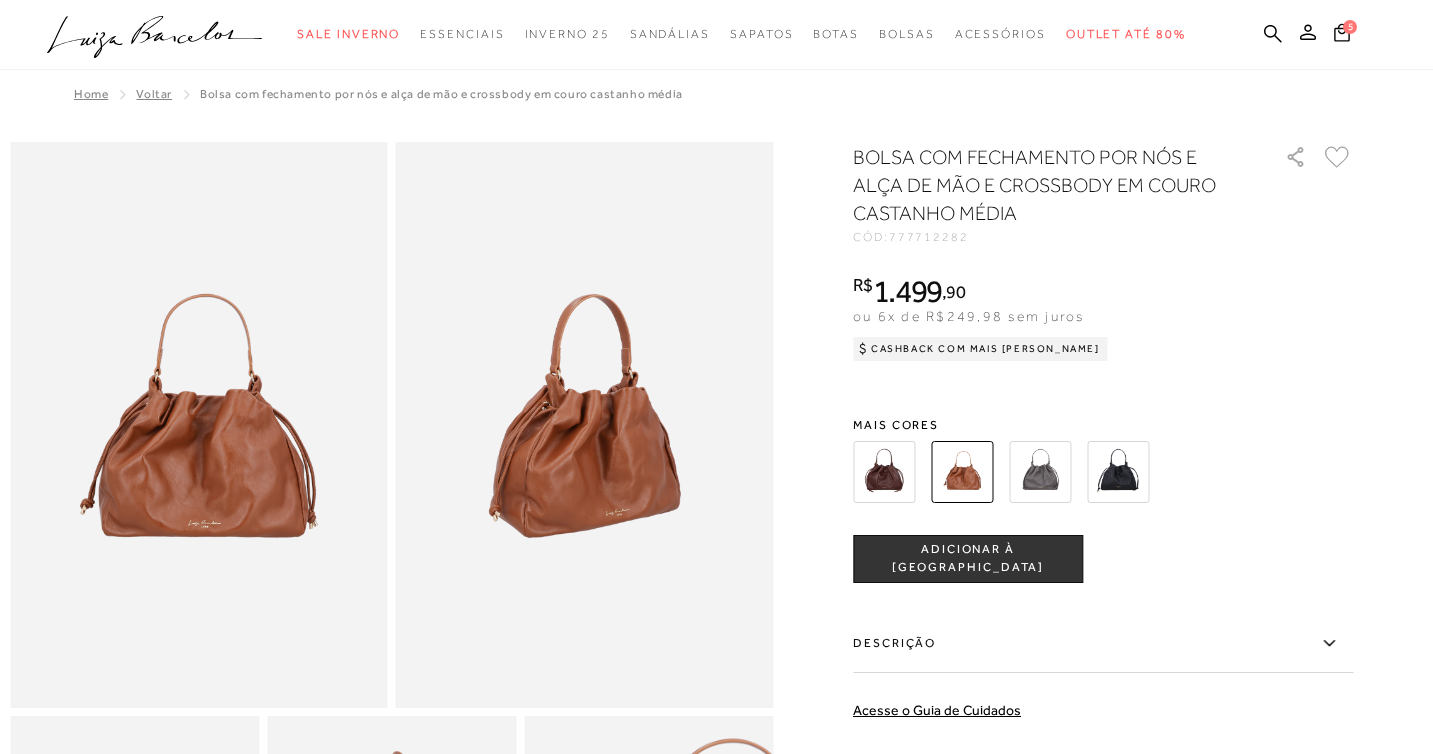 click at bounding box center [1118, 472] 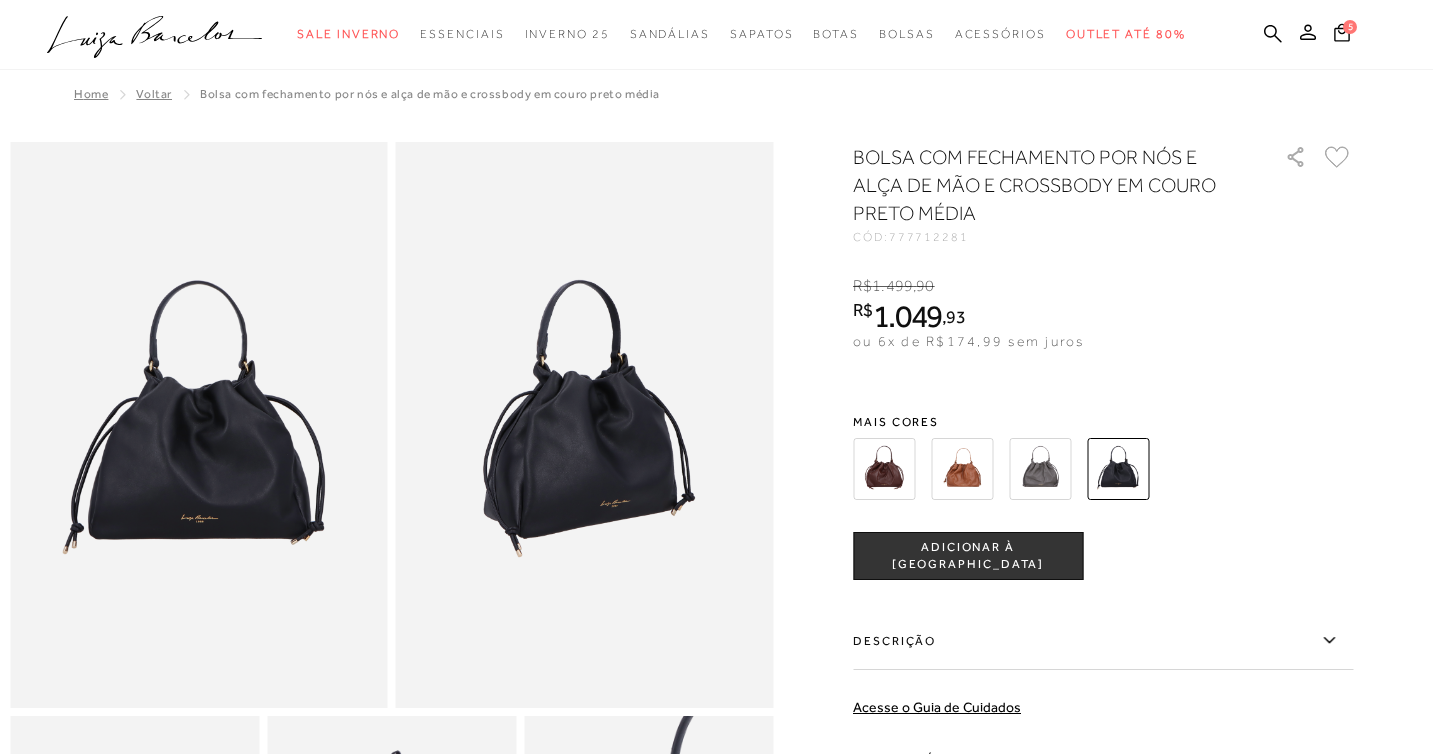 scroll, scrollTop: 0, scrollLeft: 0, axis: both 